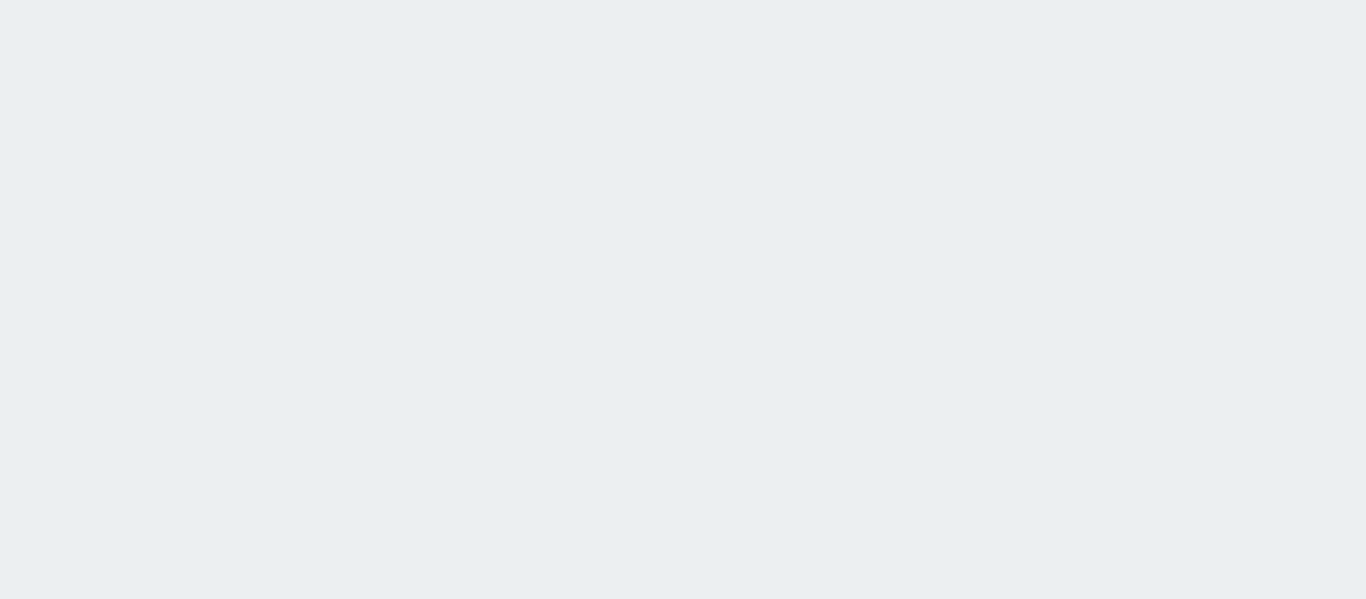 scroll, scrollTop: 0, scrollLeft: 0, axis: both 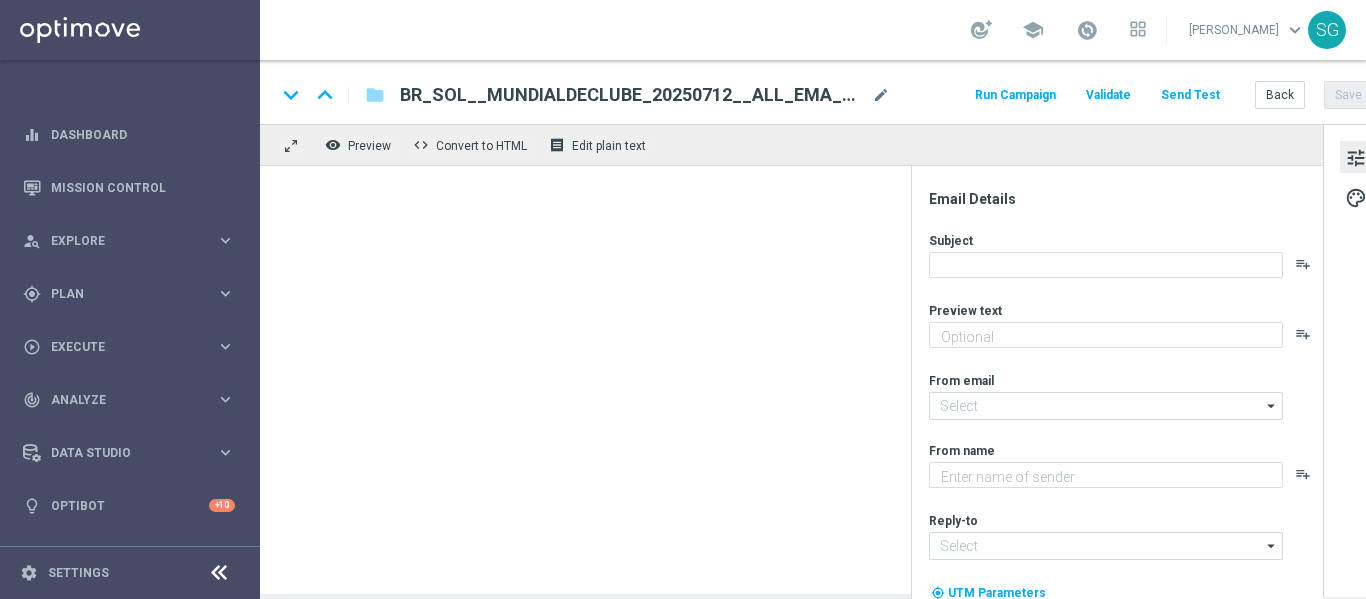 type on "Faça sua aposta, [%FIRST_NAME%]!" 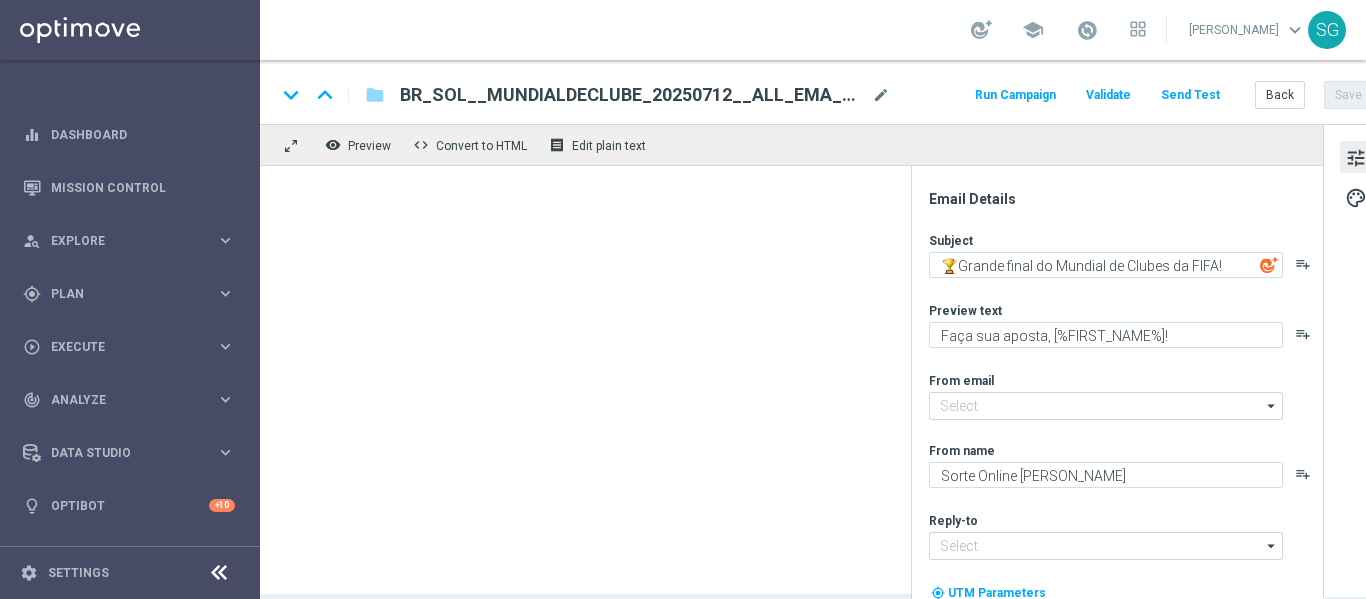type on "[EMAIL_ADDRESS][DOMAIN_NAME]" 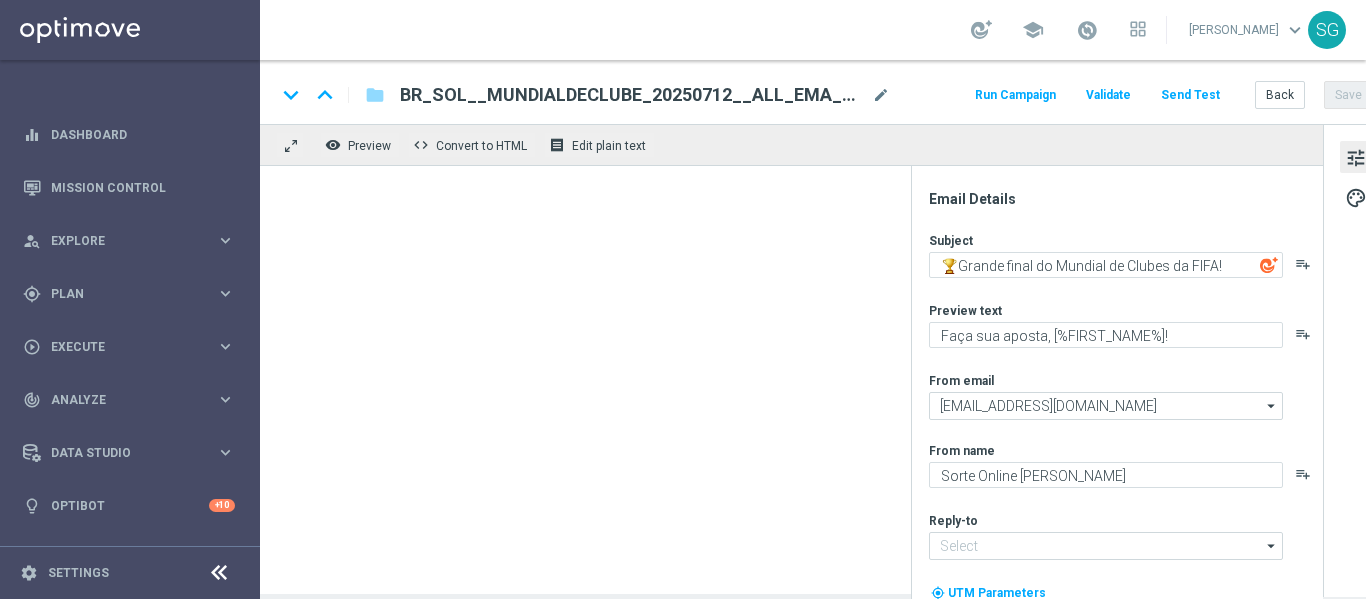 type on "[EMAIL_ADDRESS][DOMAIN_NAME]" 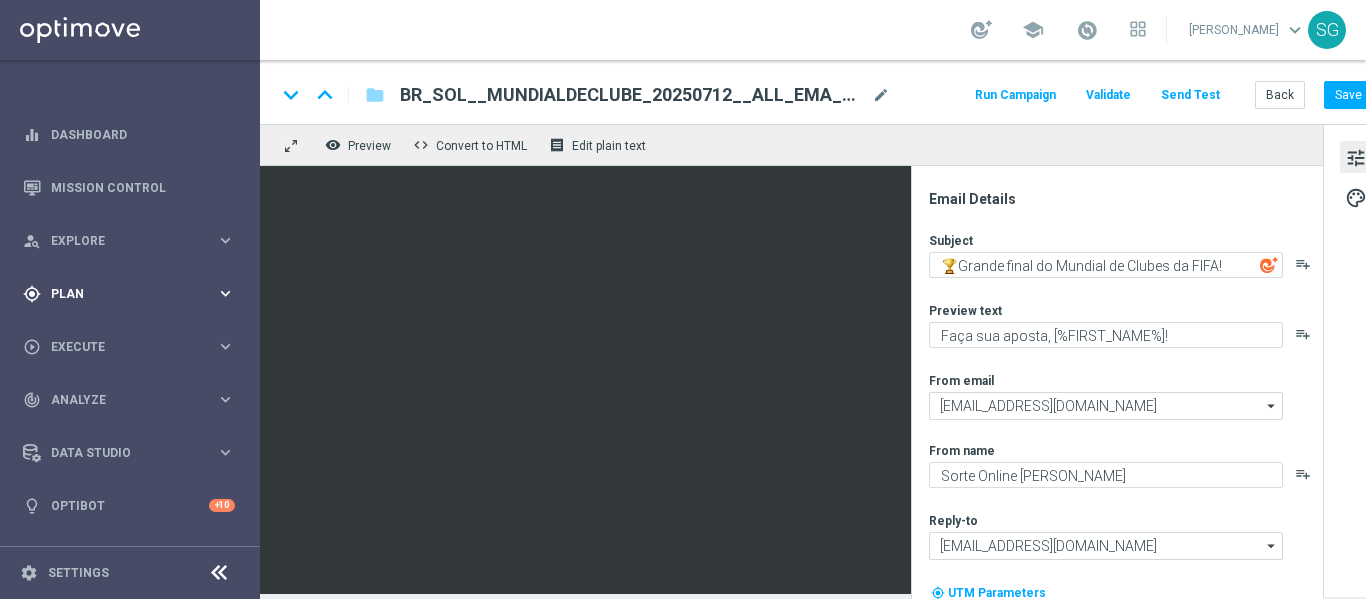 click on "gps_fixed
Plan" at bounding box center [119, 294] 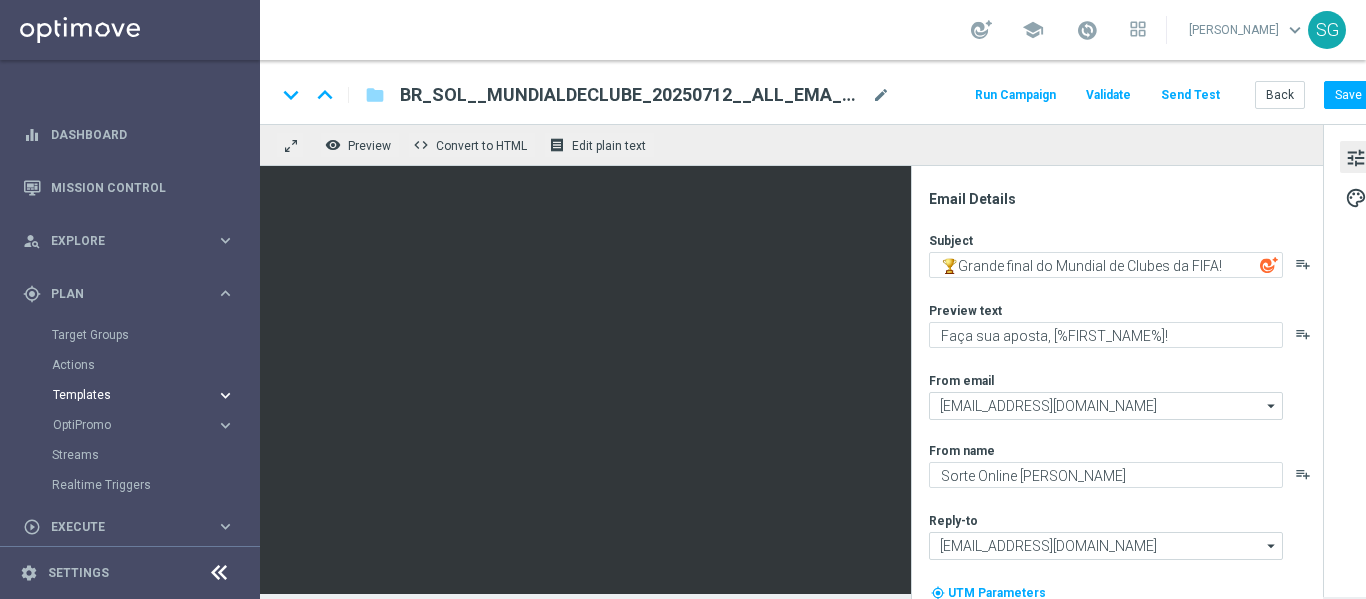 click on "Templates" at bounding box center (124, 395) 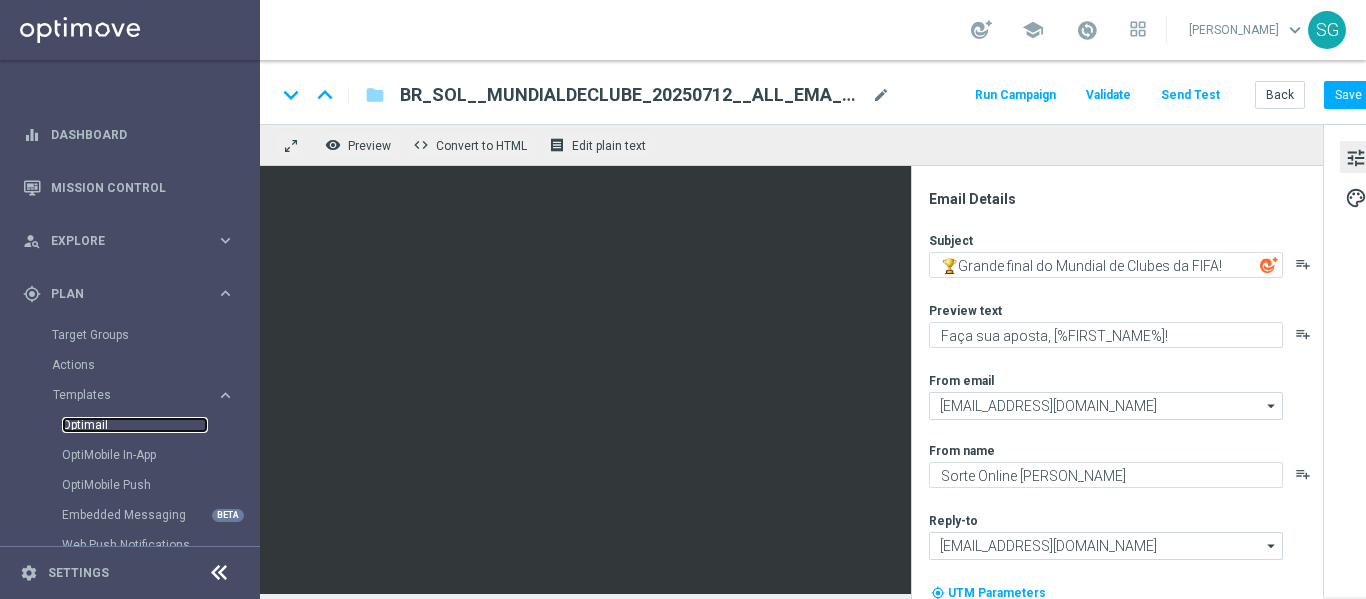 click on "Optimail" at bounding box center (135, 425) 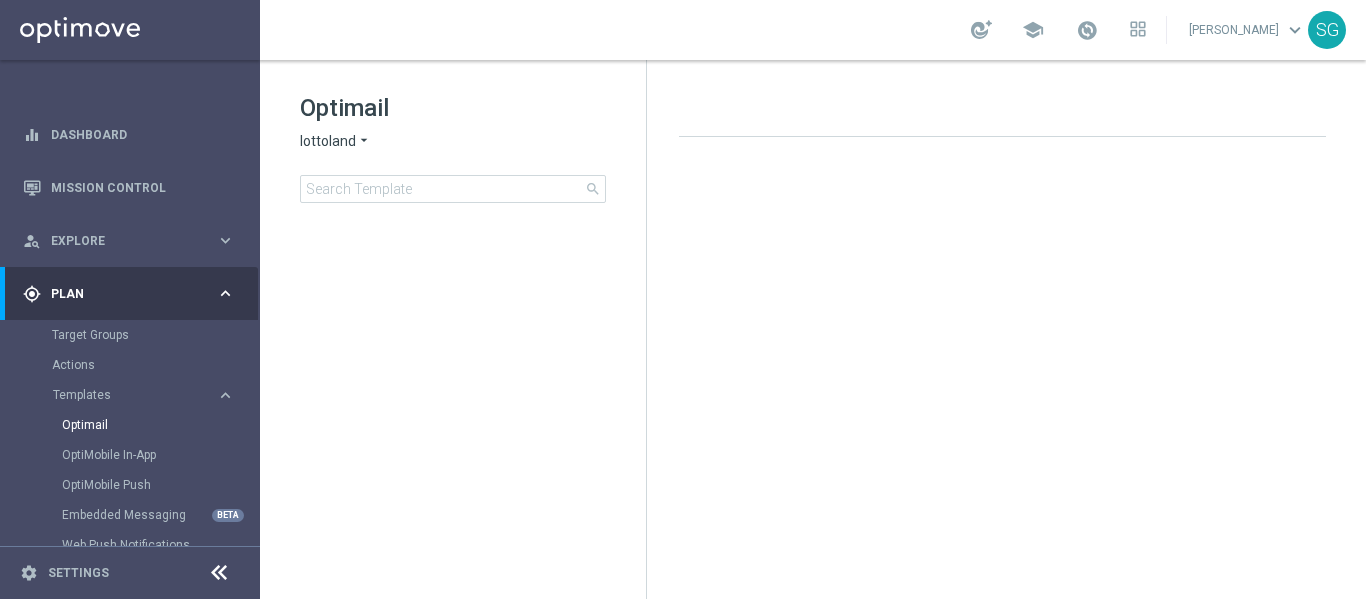 click at bounding box center [219, 573] 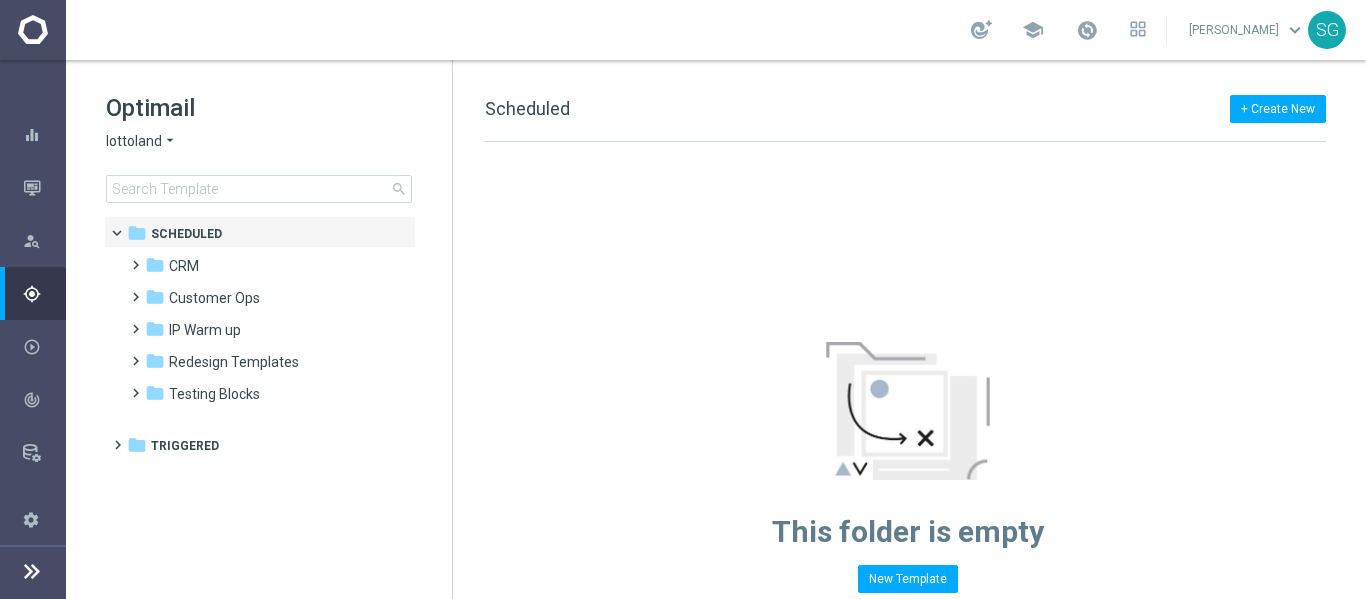 click on "lottoland" 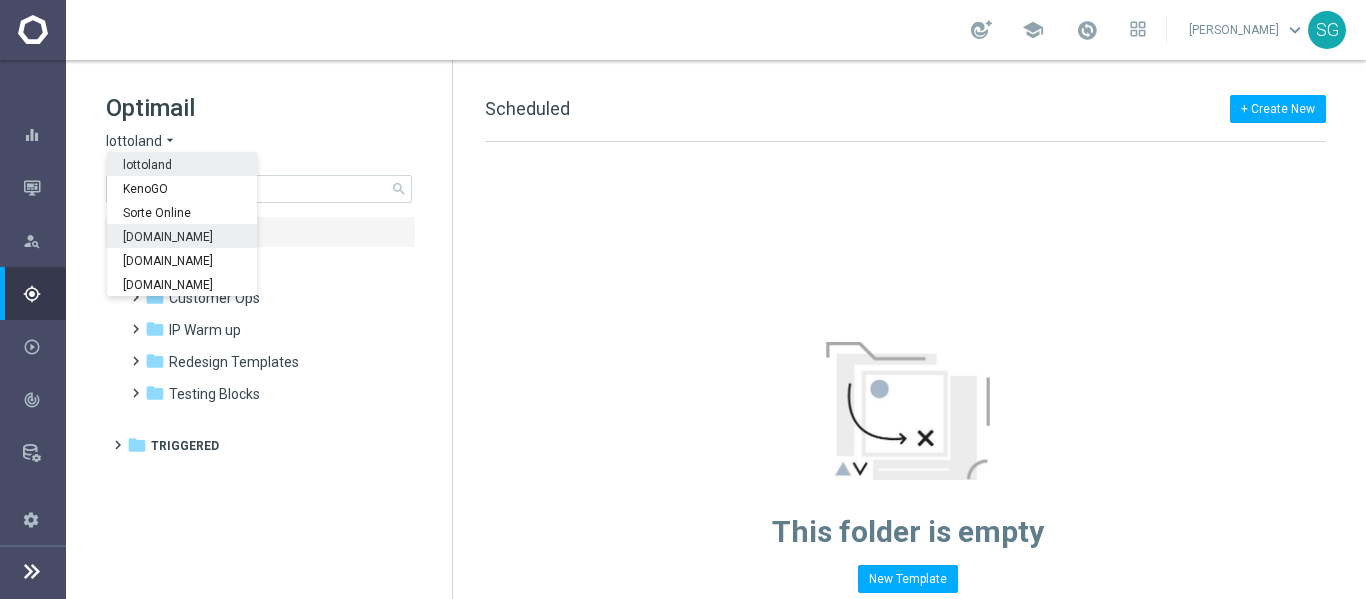 click on "[DOMAIN_NAME]" at bounding box center [0, 0] 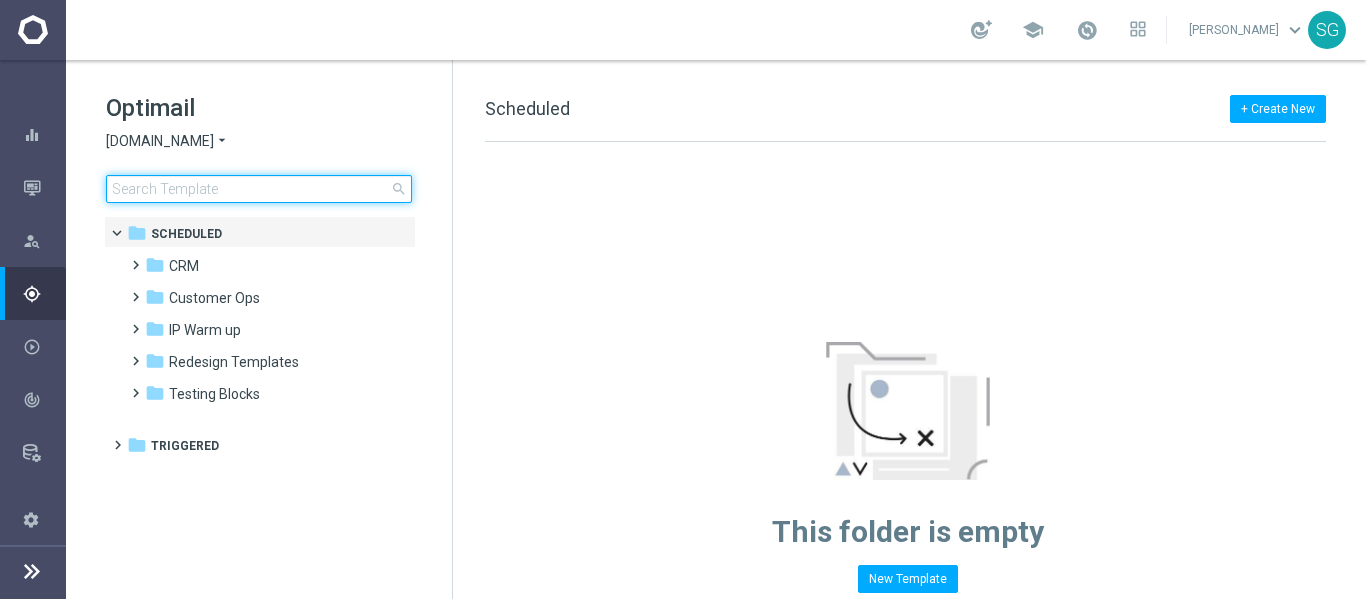 click 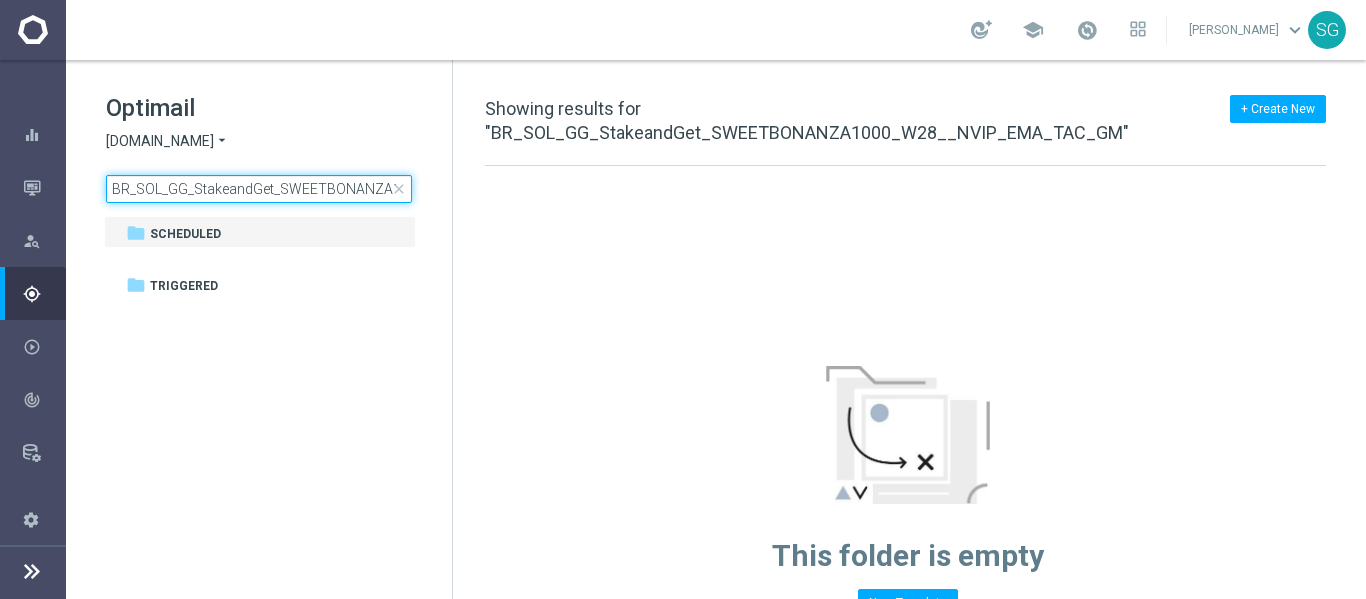 scroll, scrollTop: 0, scrollLeft: 192, axis: horizontal 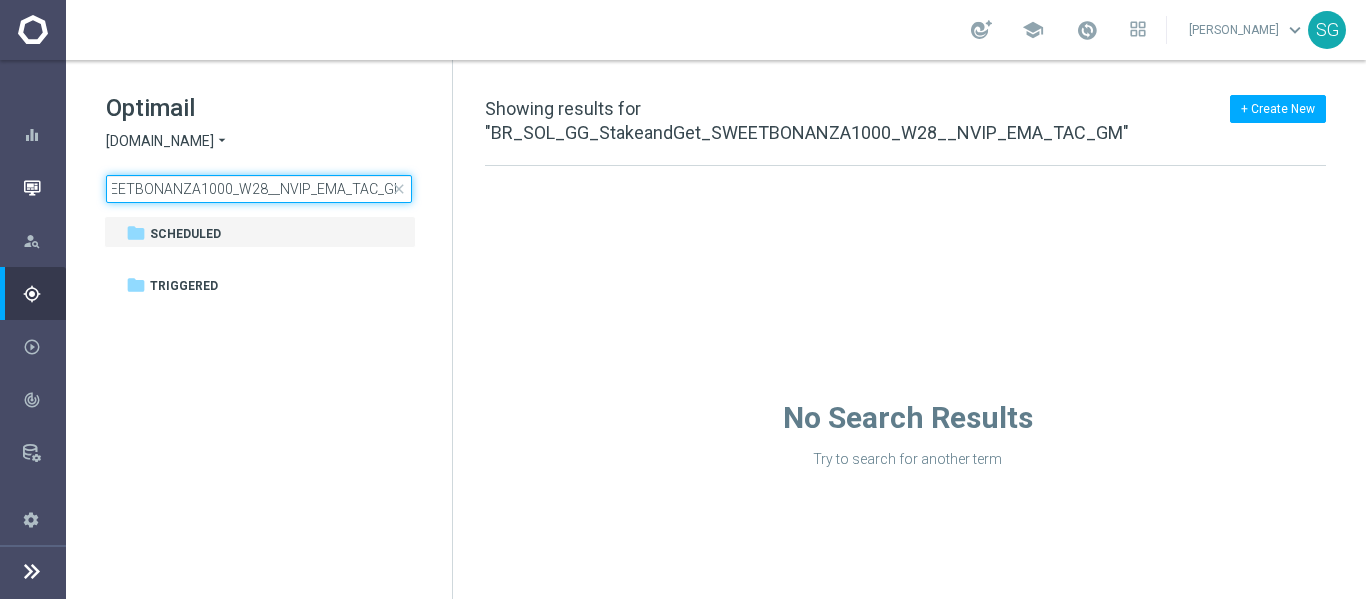 type on "BR_SOL_GG_StakeandGet_SWEETBONANZA1000_W28__NVIP_EMA_TAC_GM" 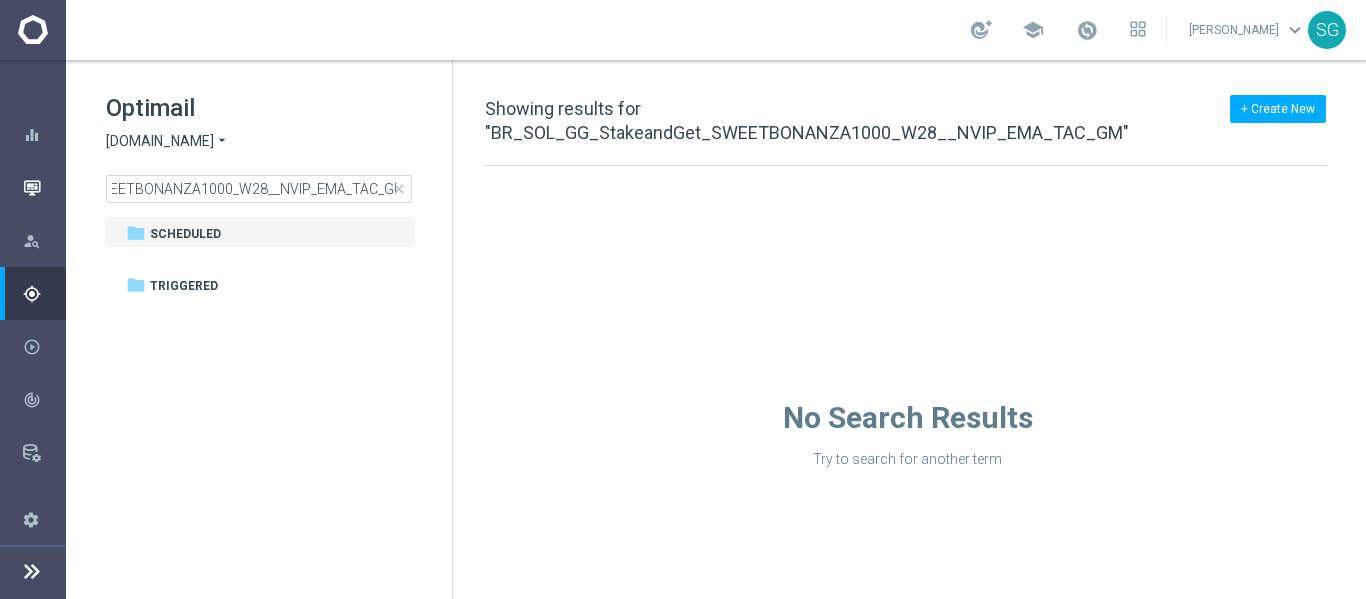 scroll, scrollTop: 0, scrollLeft: 0, axis: both 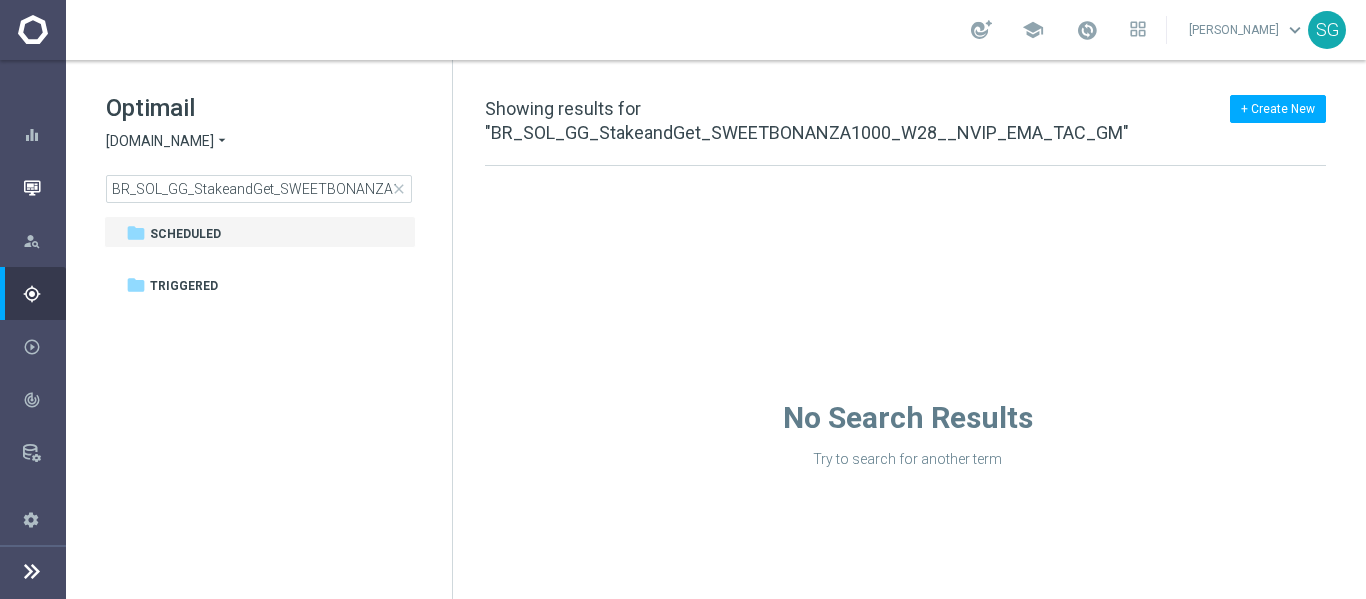 click on "Mission Control" at bounding box center [44, 187] 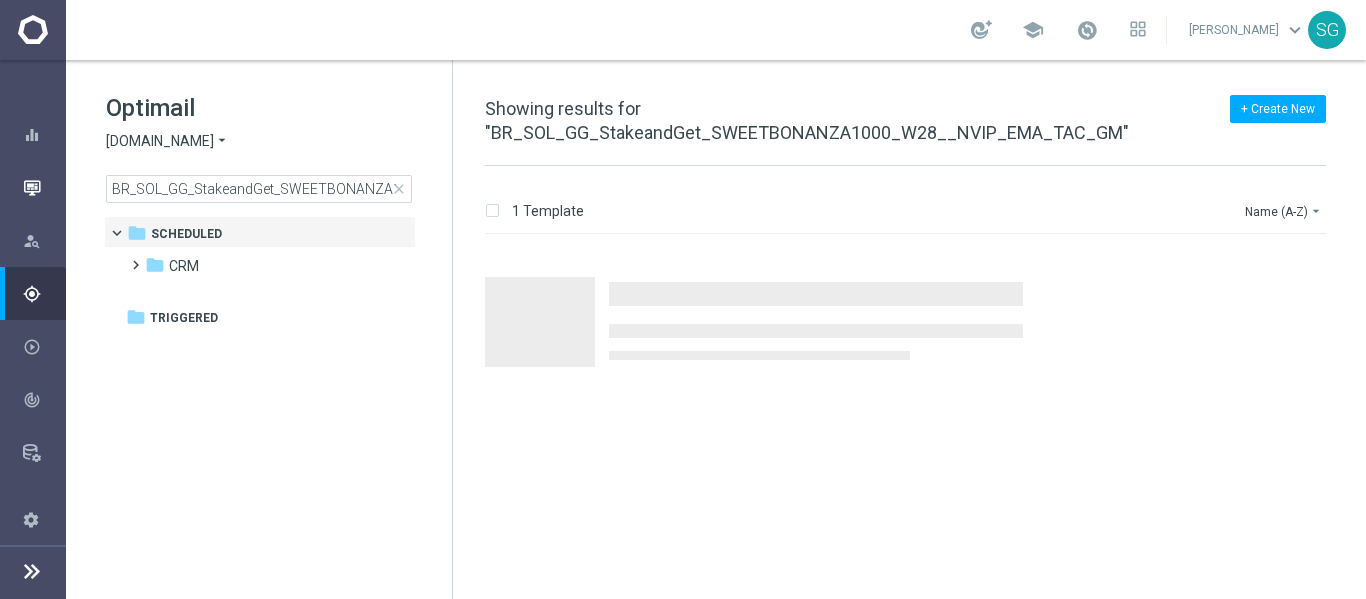 click at bounding box center (32, 188) 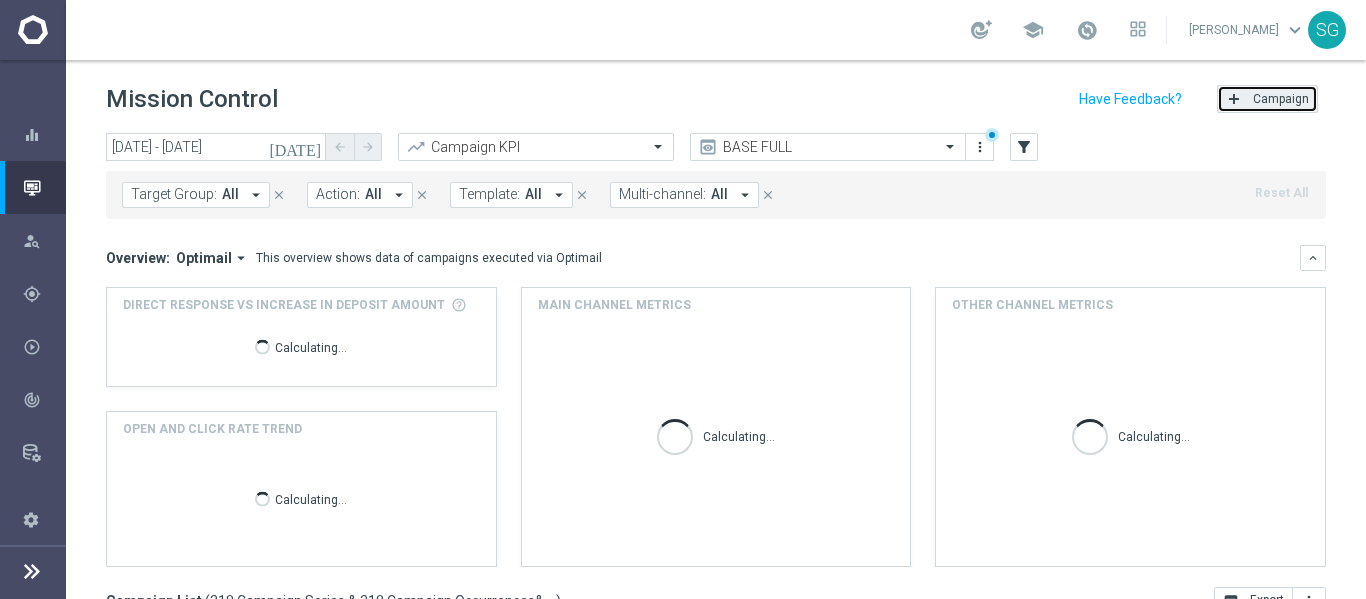 click on "add
Campaign" 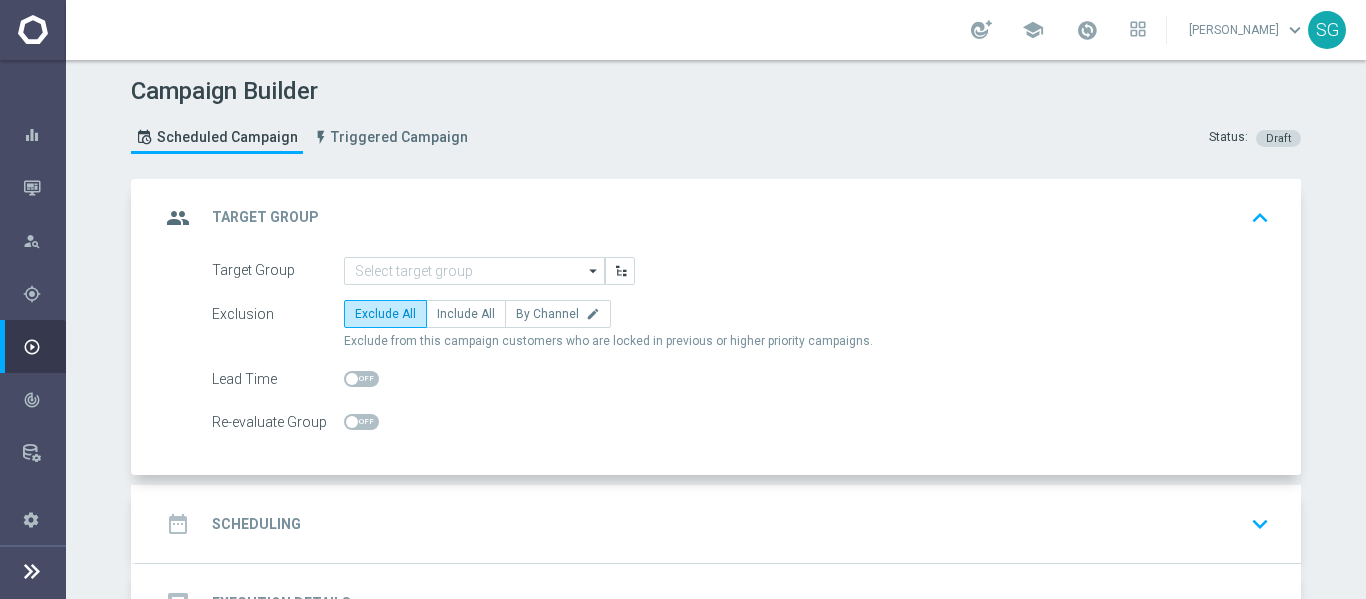 scroll, scrollTop: 152, scrollLeft: 0, axis: vertical 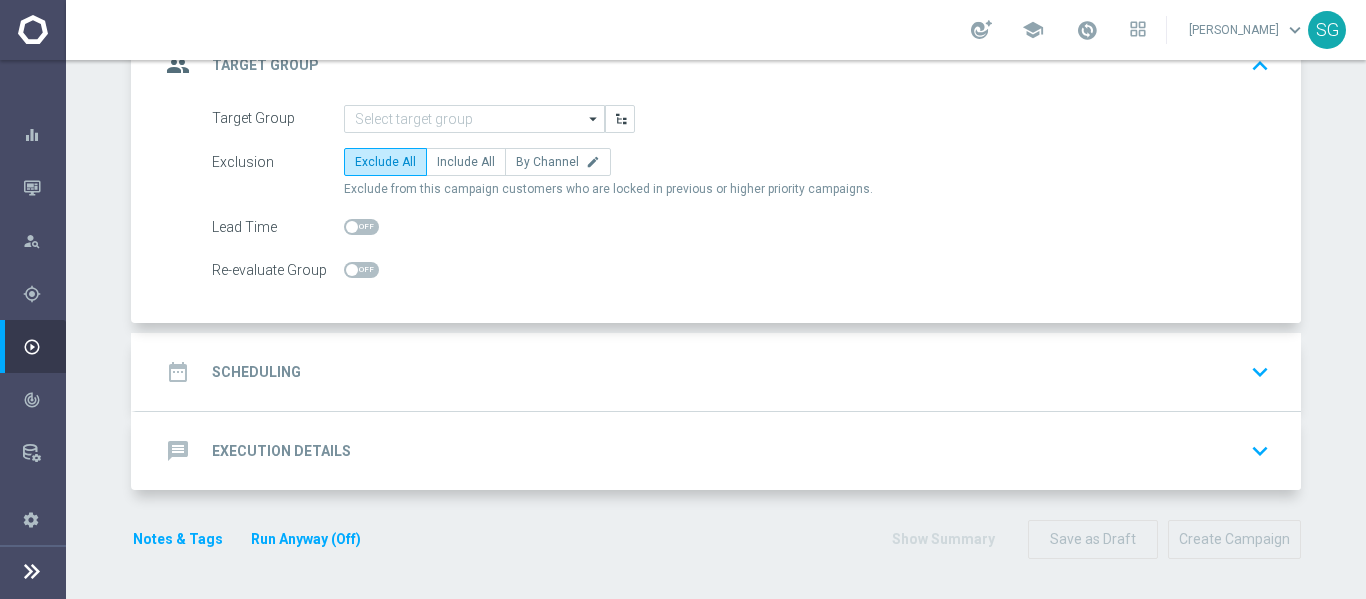 click on "message
Execution Details
keyboard_arrow_down" 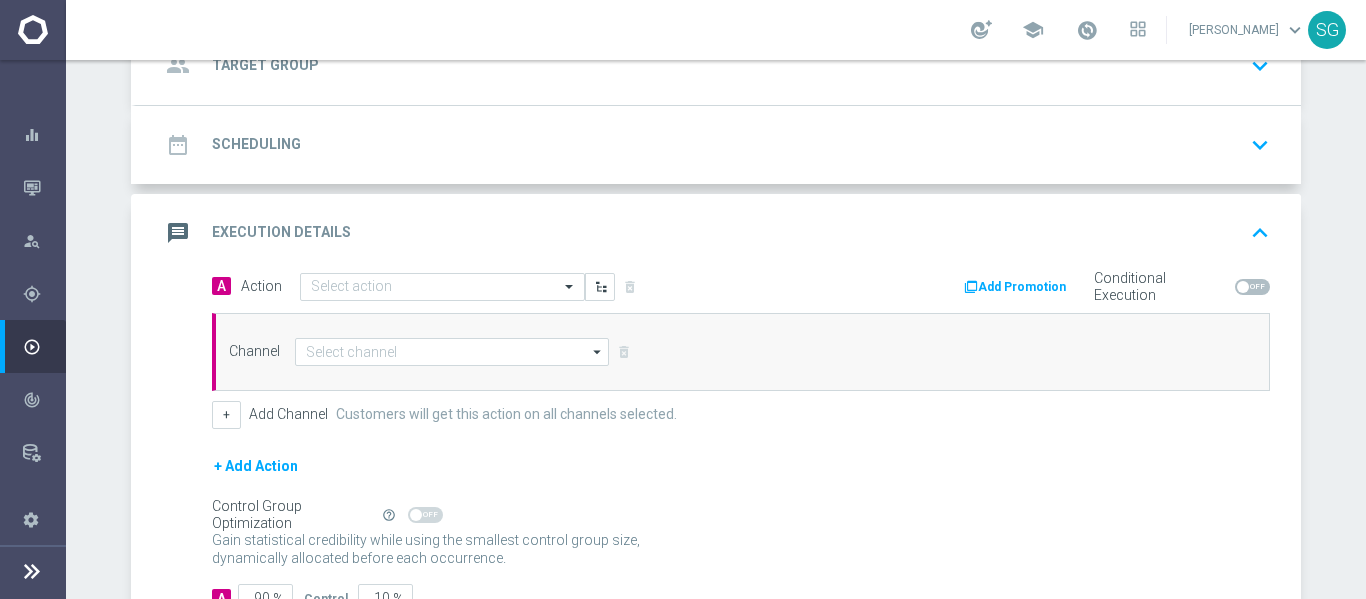 scroll, scrollTop: 298, scrollLeft: 0, axis: vertical 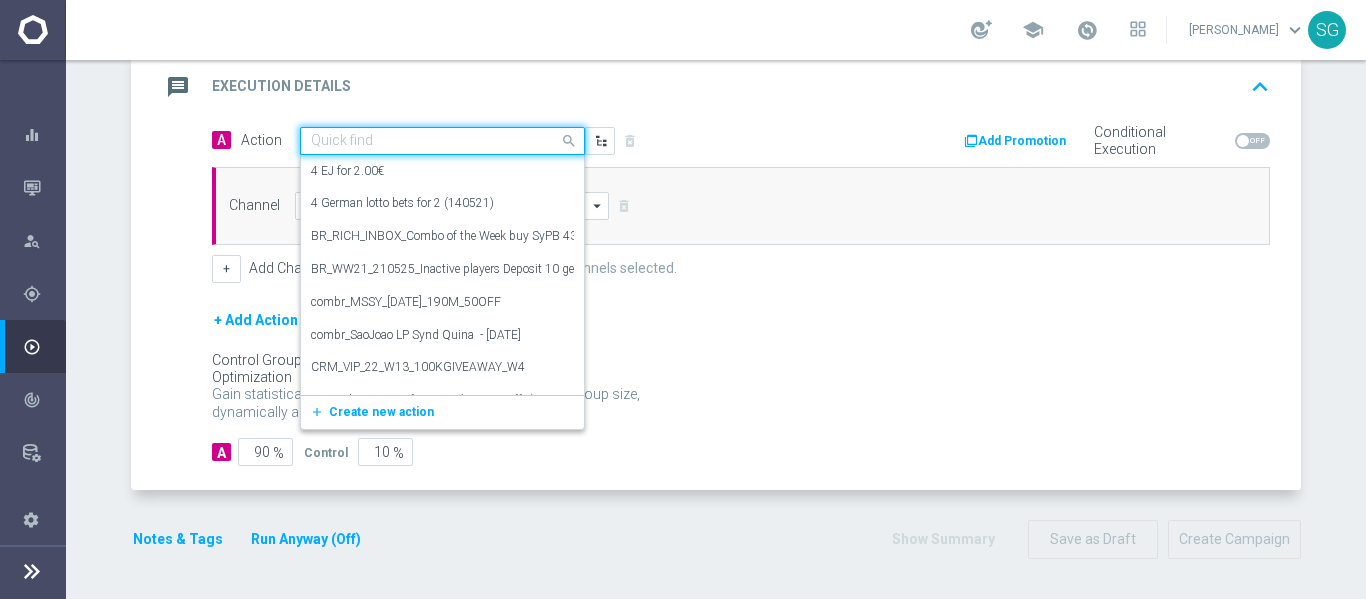 click 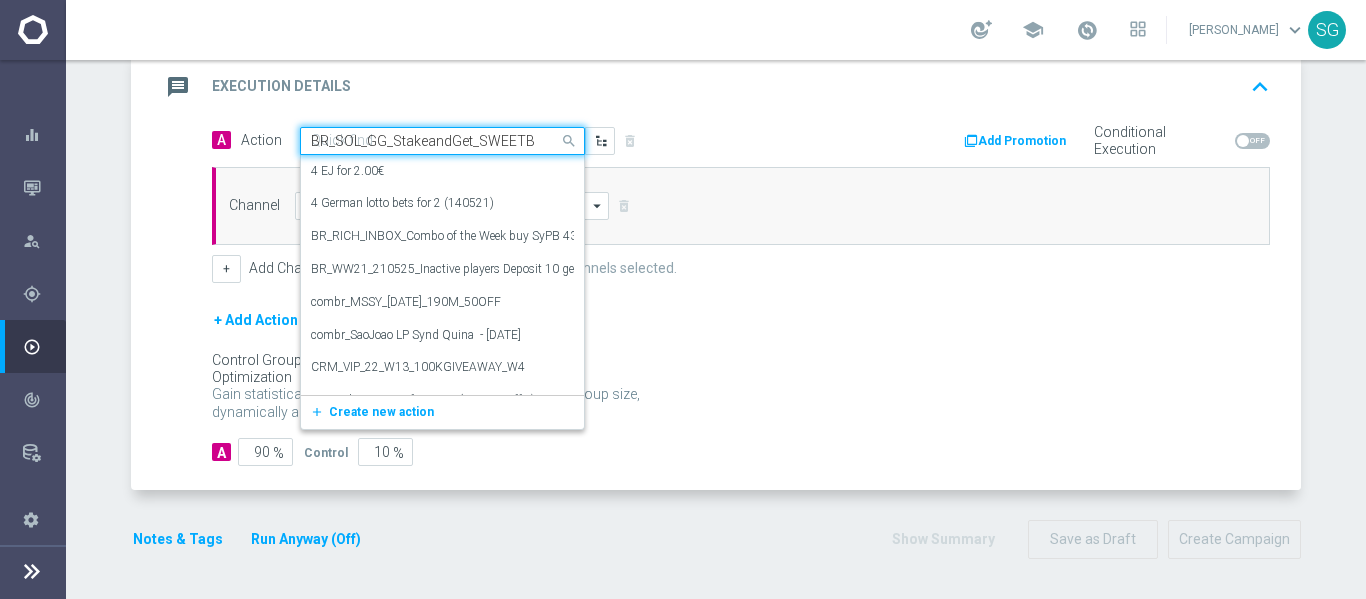 scroll, scrollTop: 0, scrollLeft: 253, axis: horizontal 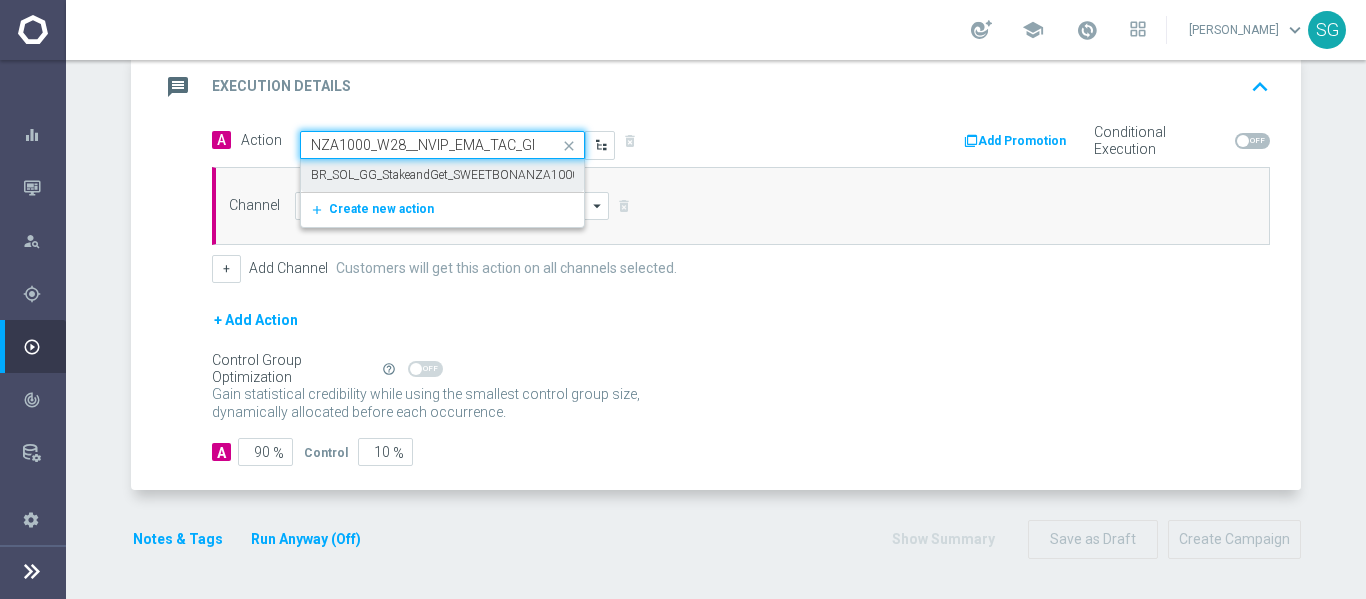 click on "BR_SOL_GG_StakeandGet_SWEETBONANZA1000_W28__NVIP_EMA_TAC_GM" at bounding box center (520, 175) 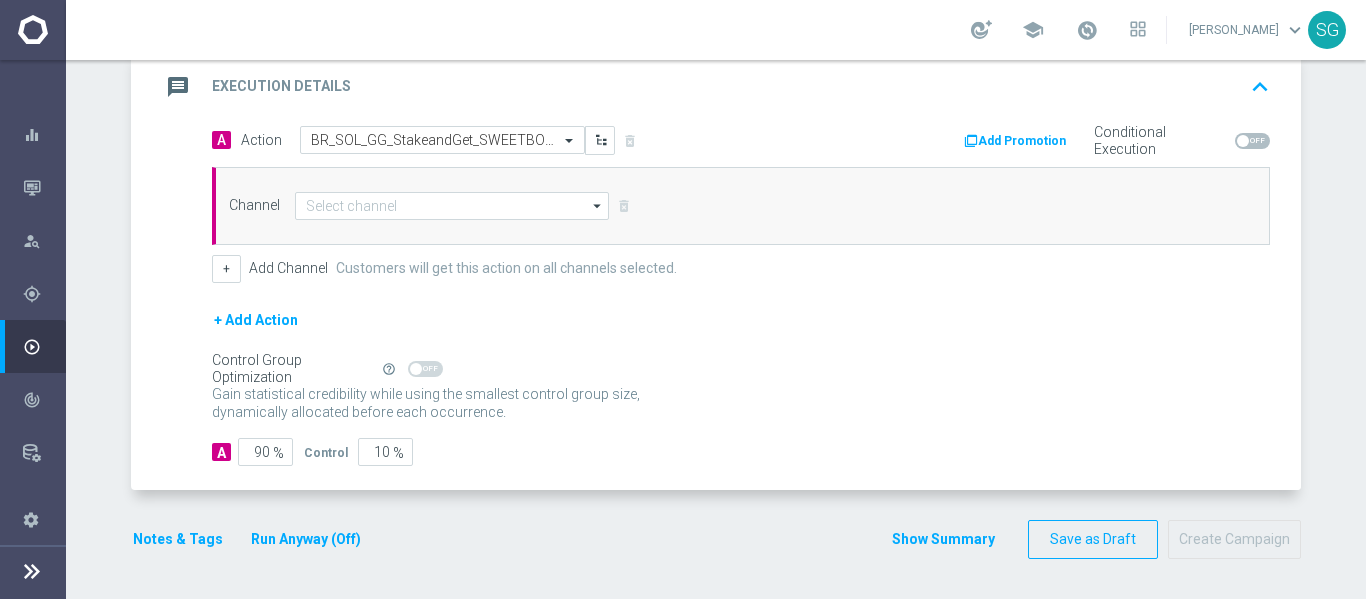 scroll, scrollTop: 0, scrollLeft: 0, axis: both 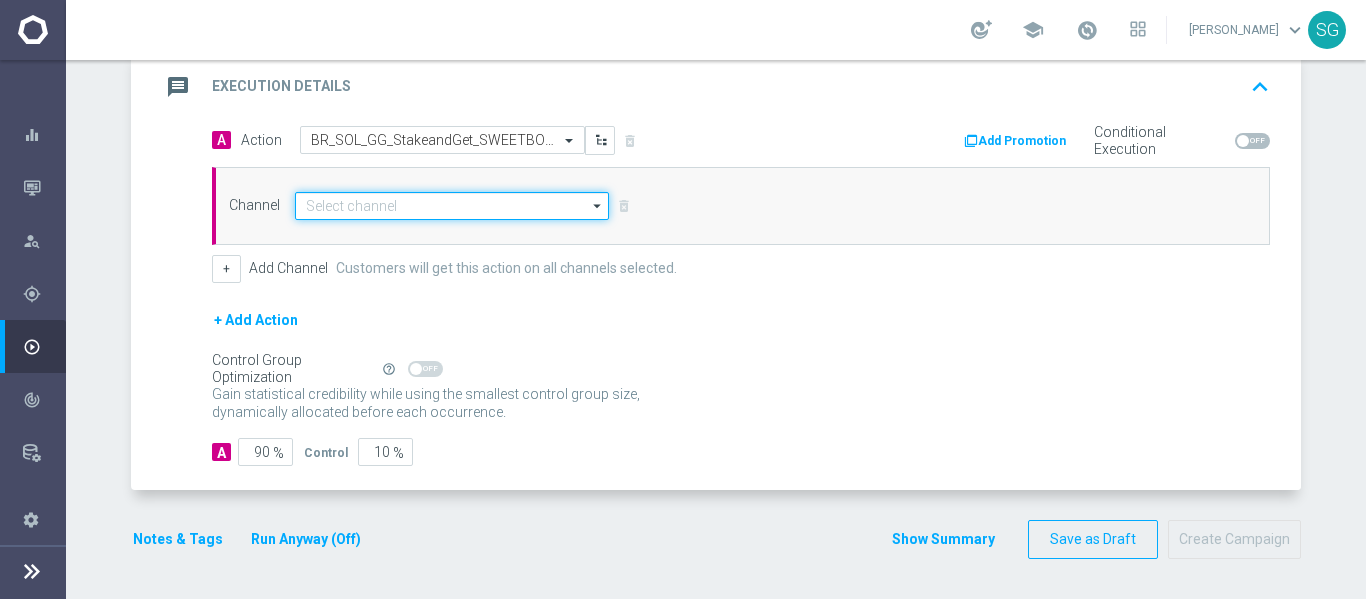 click 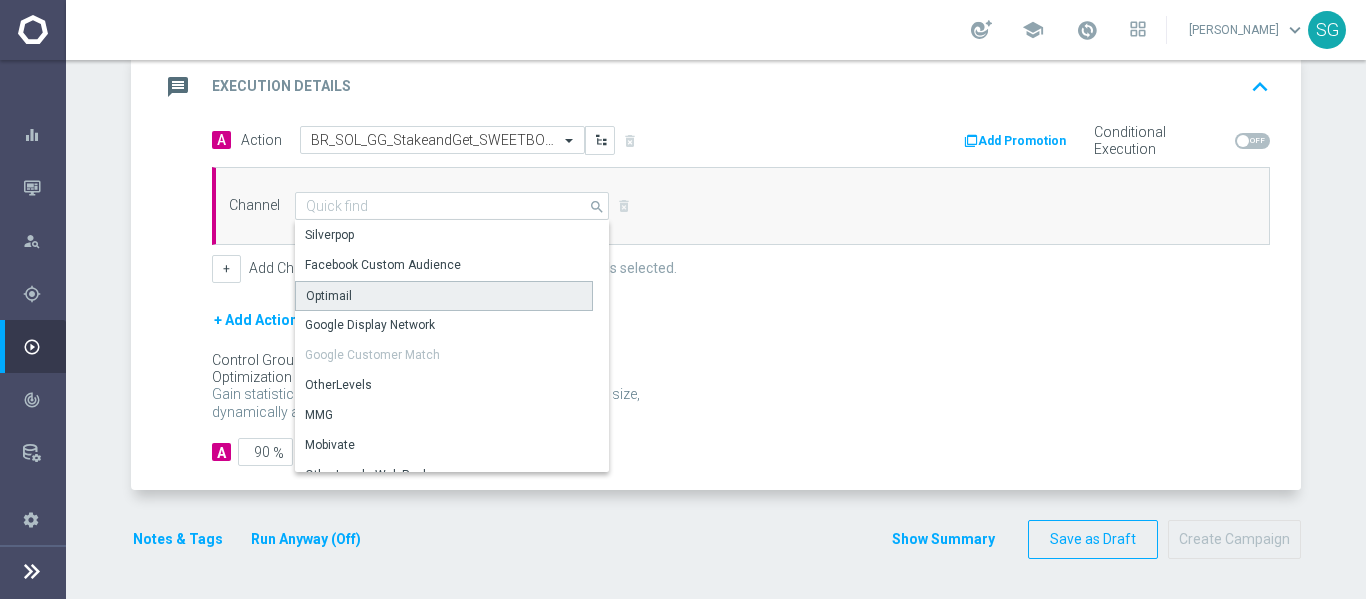 click on "Optimail" 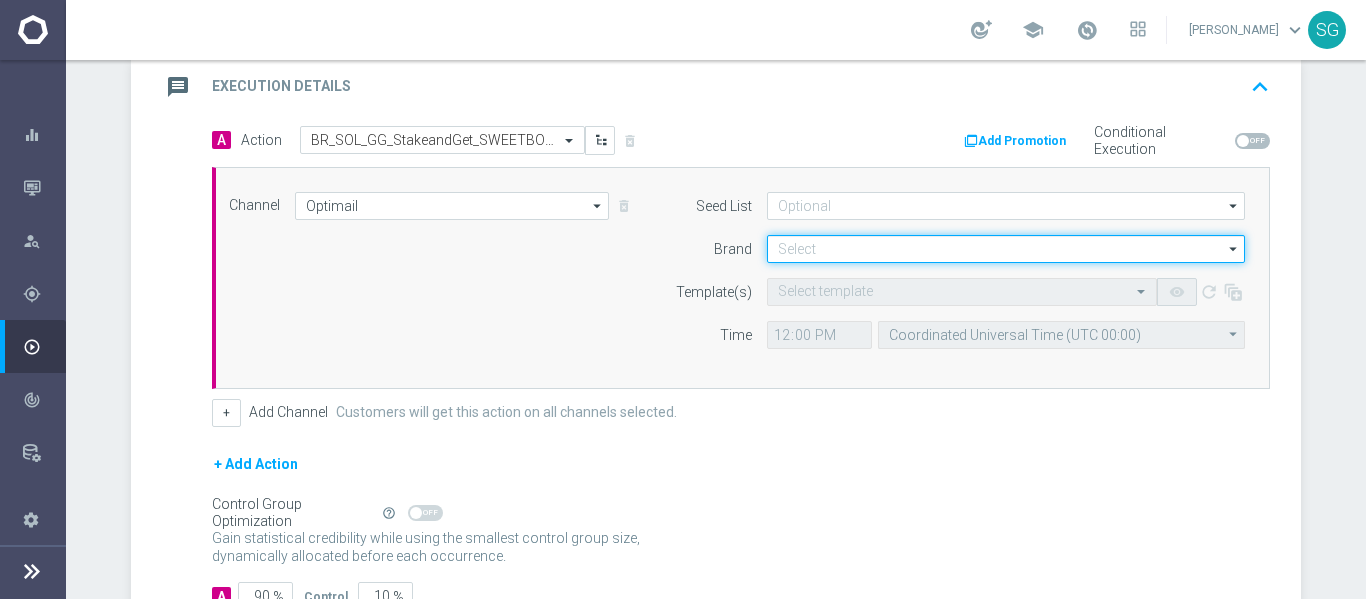 click 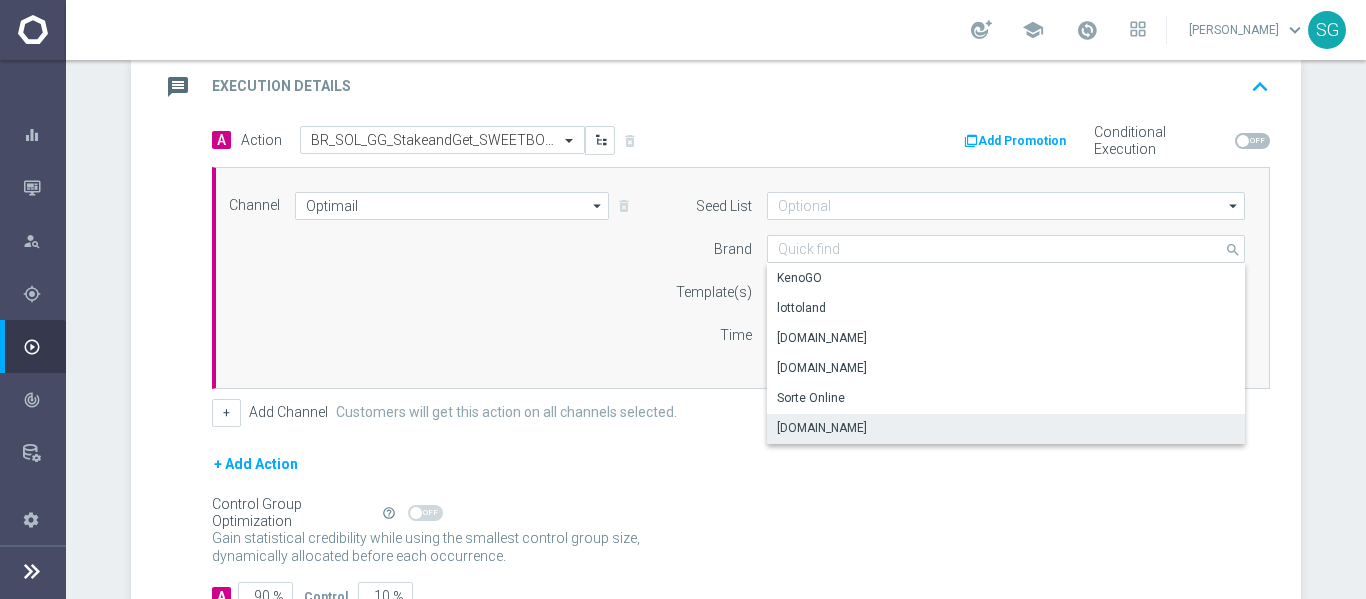 click on "[DOMAIN_NAME]" 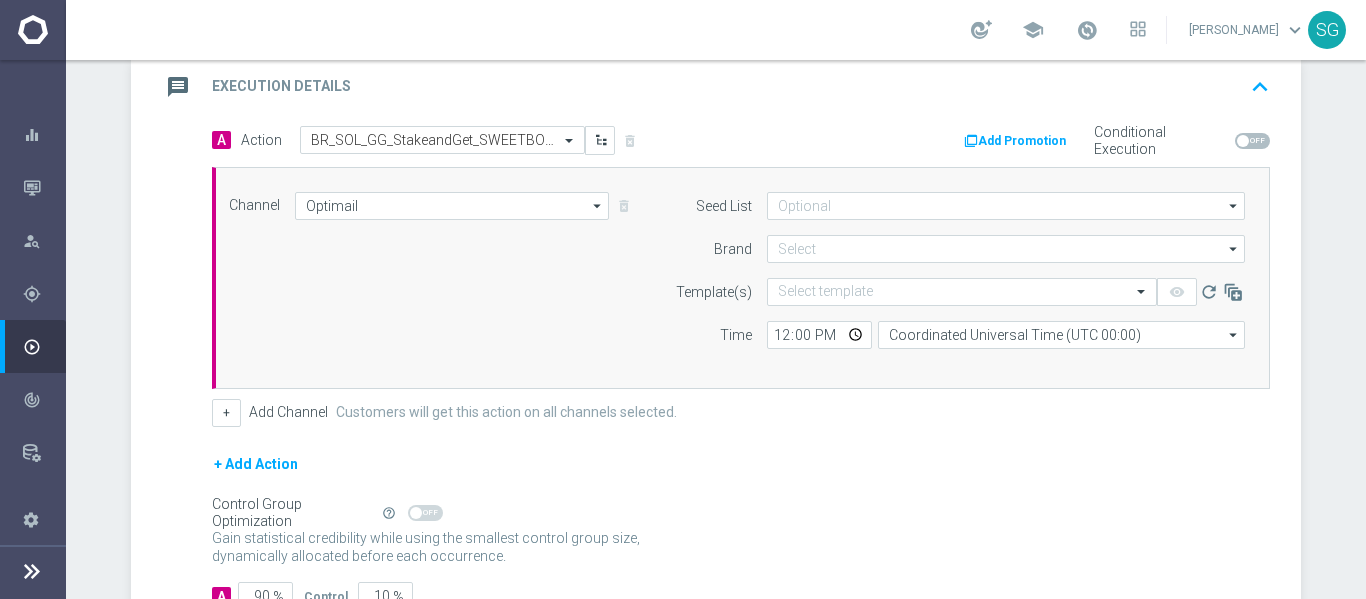 type on "[DOMAIN_NAME]" 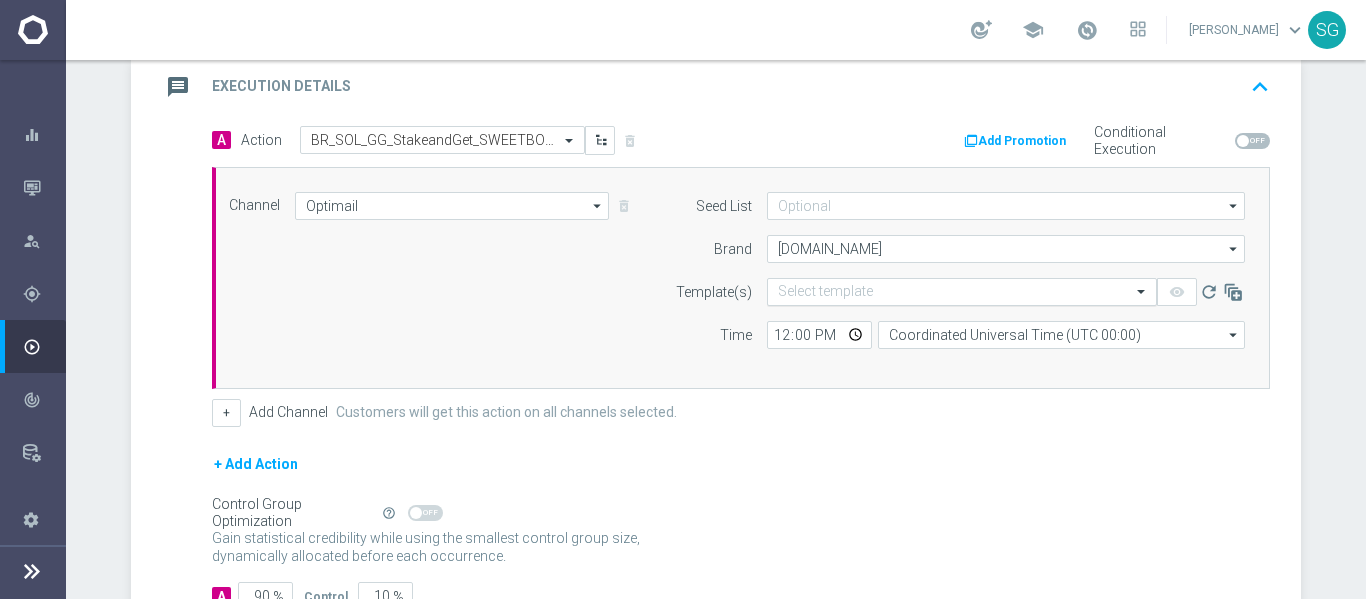 click 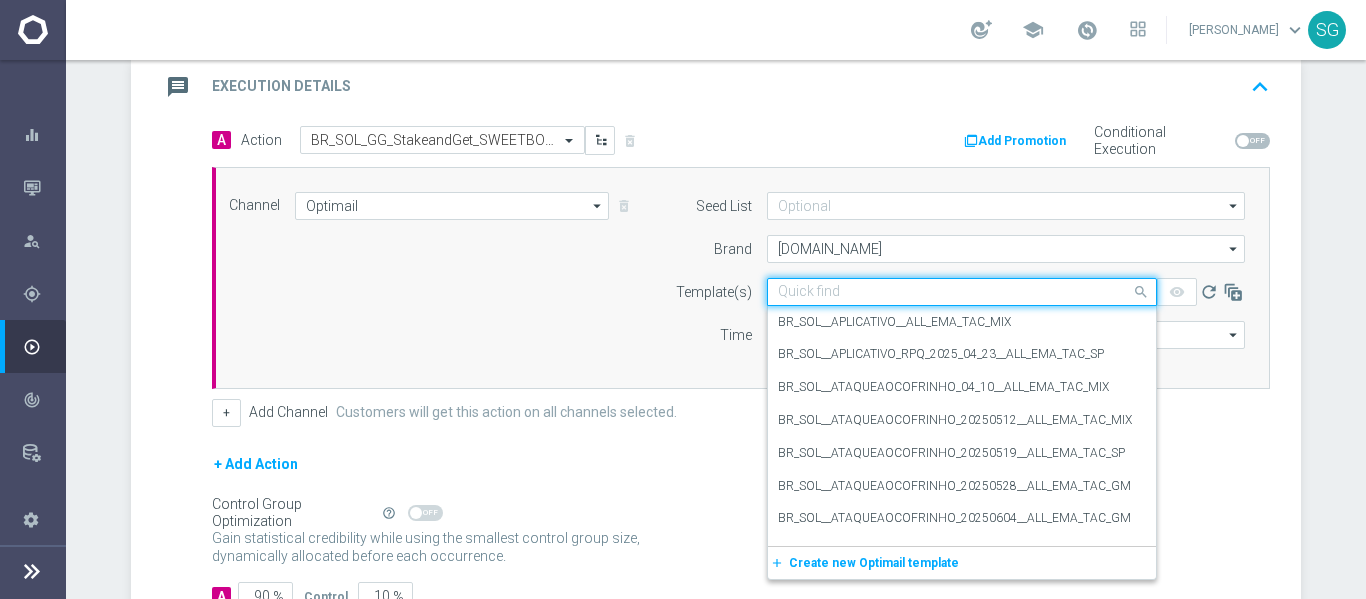 paste on "BR_SOL_GG_StakeandGet_SWEETBONANZA1000_W28__NVIP_EMA_TAC_GM" 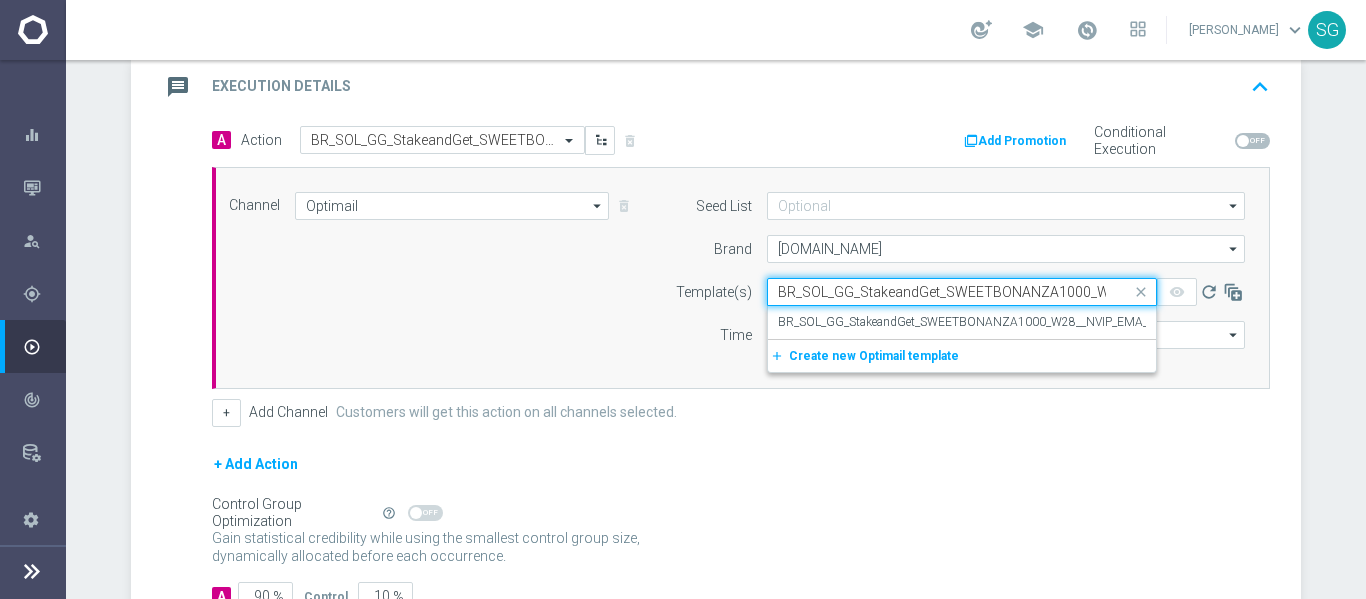 scroll, scrollTop: 0, scrollLeft: 148, axis: horizontal 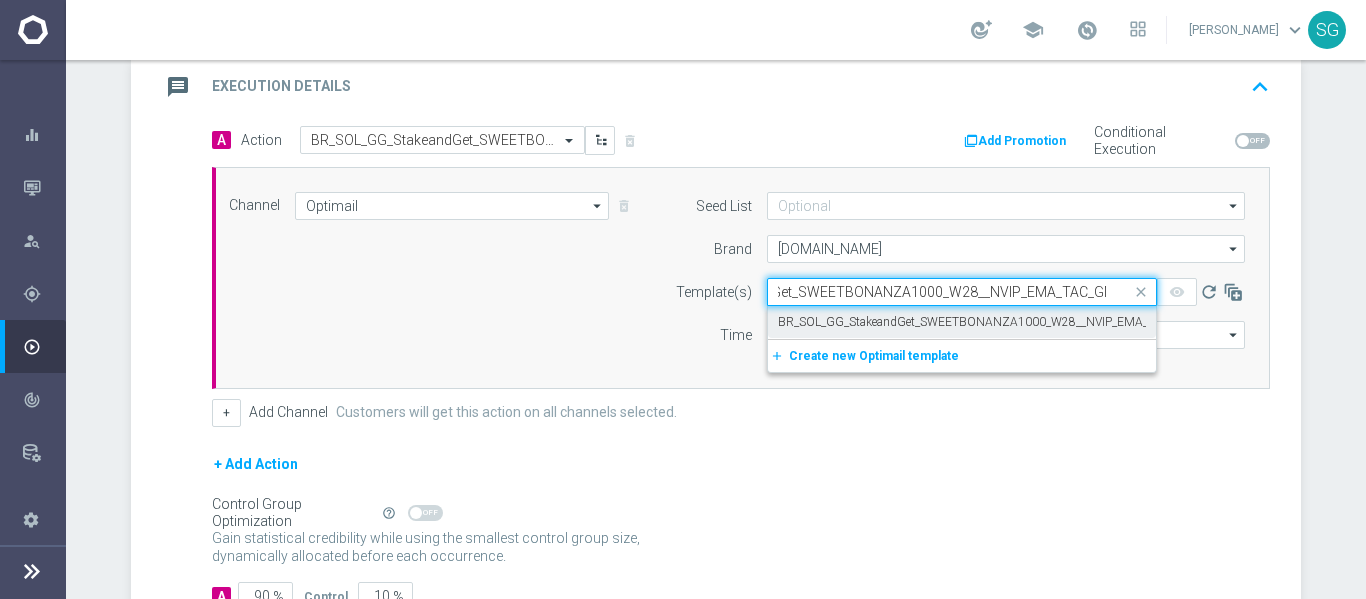 click on "BR_SOL_GG_StakeandGet_SWEETBONANZA1000_W28__NVIP_EMA_TAC_GM" at bounding box center (987, 322) 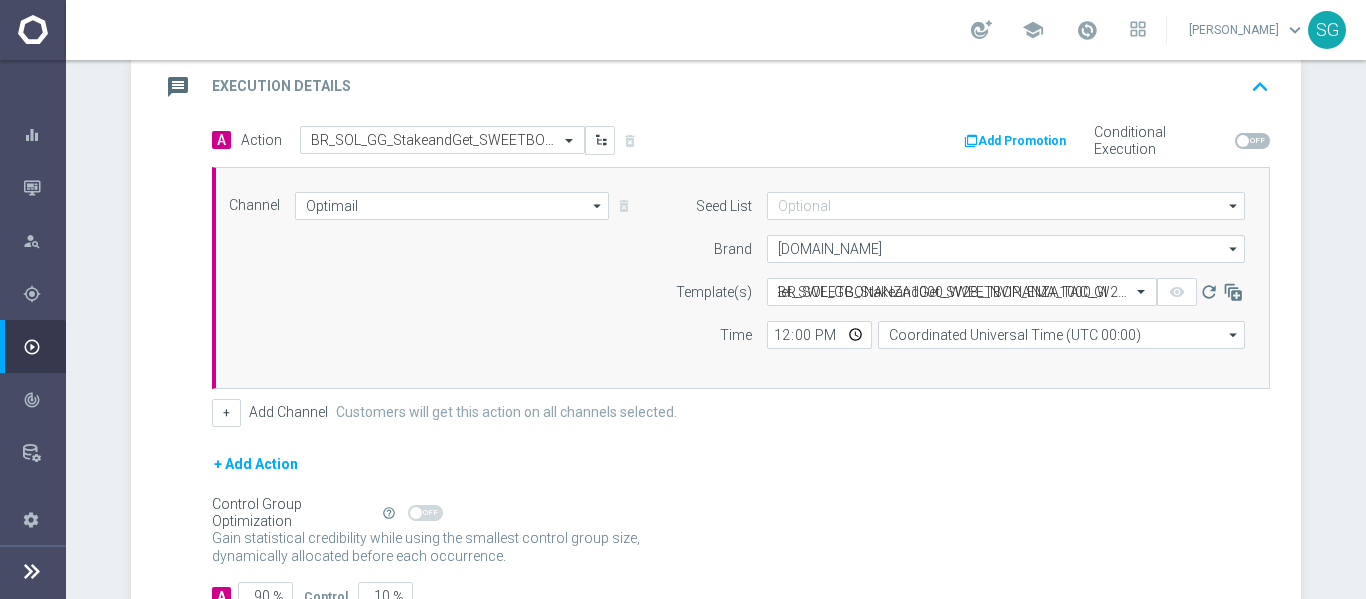 type 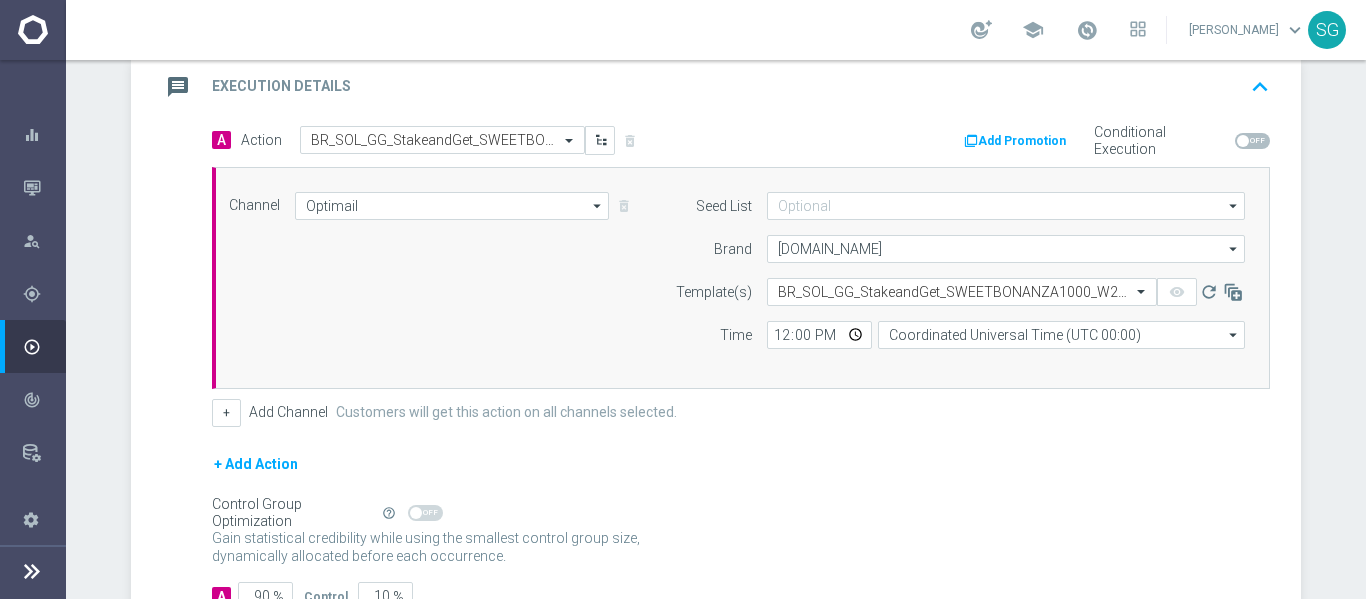 scroll, scrollTop: 0, scrollLeft: 0, axis: both 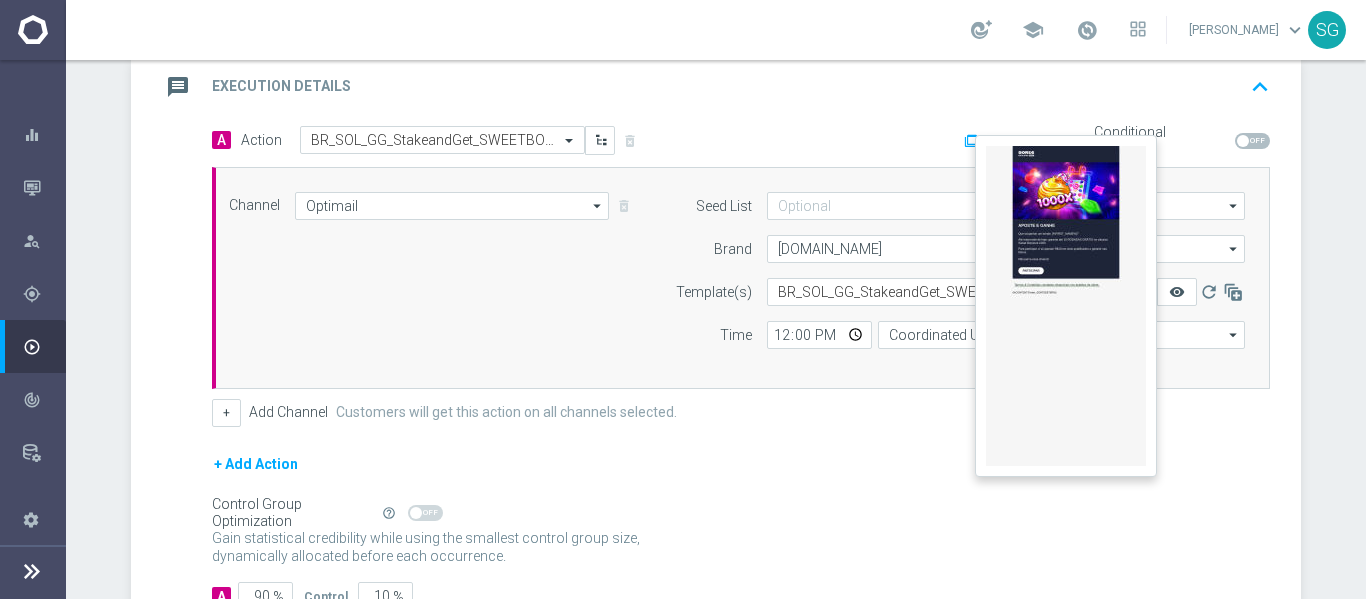 click on "remove_red_eye" 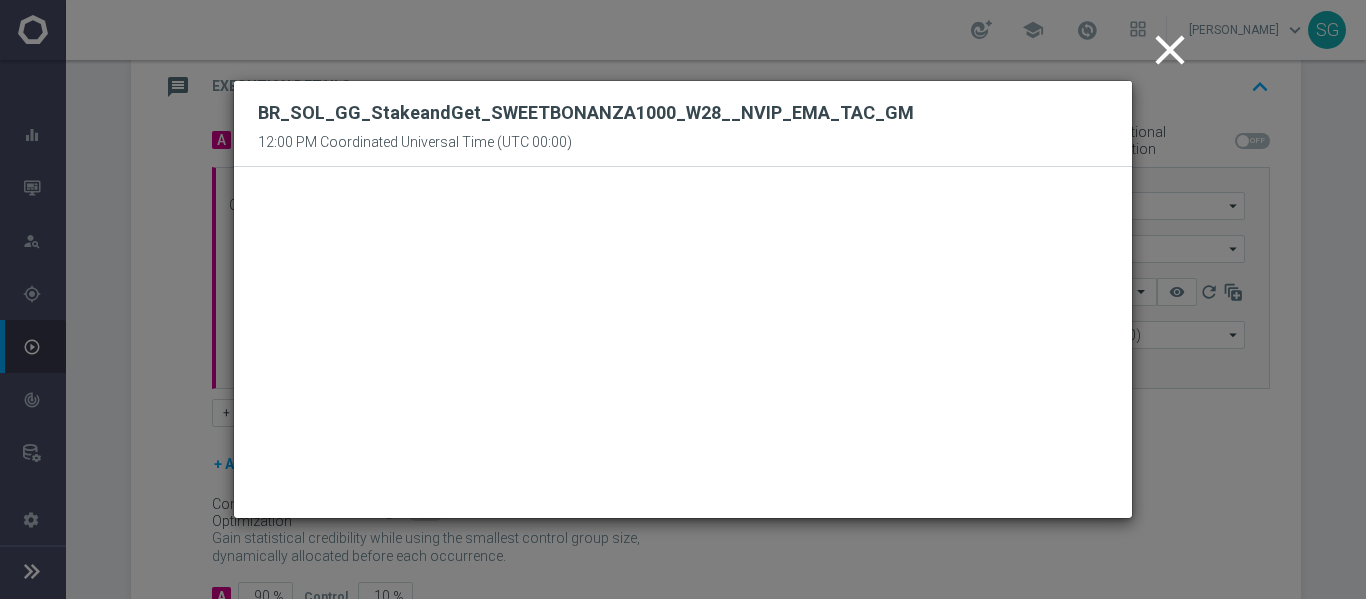click on "close" 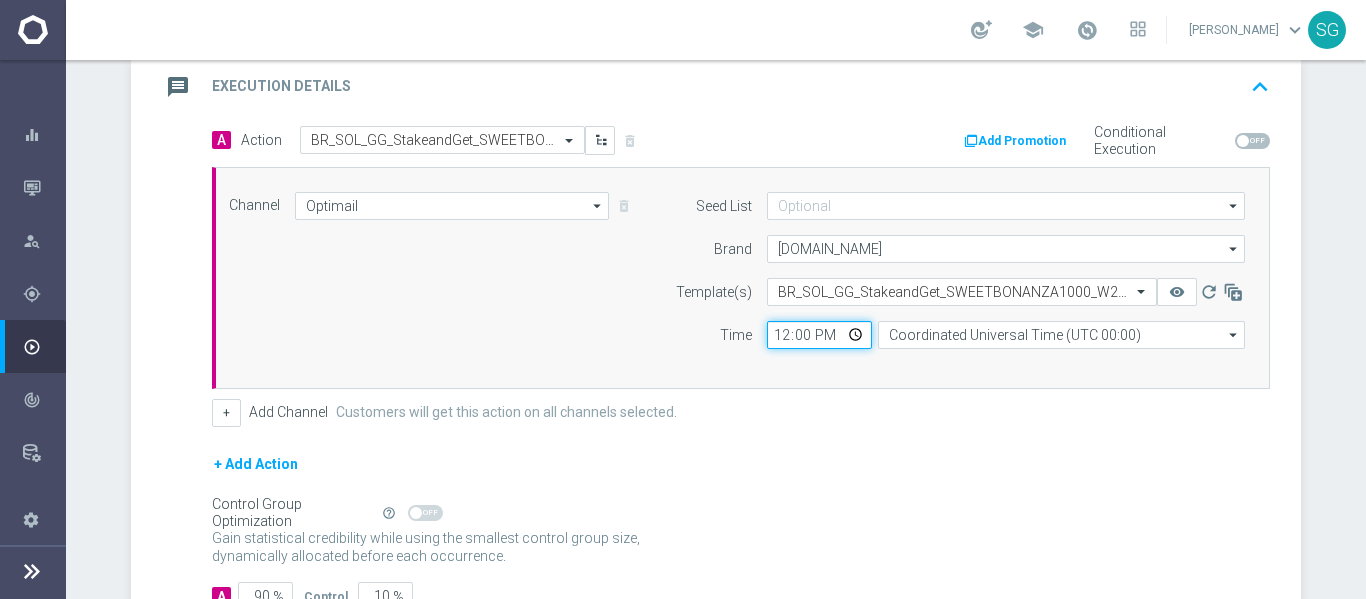 click on "12:00" 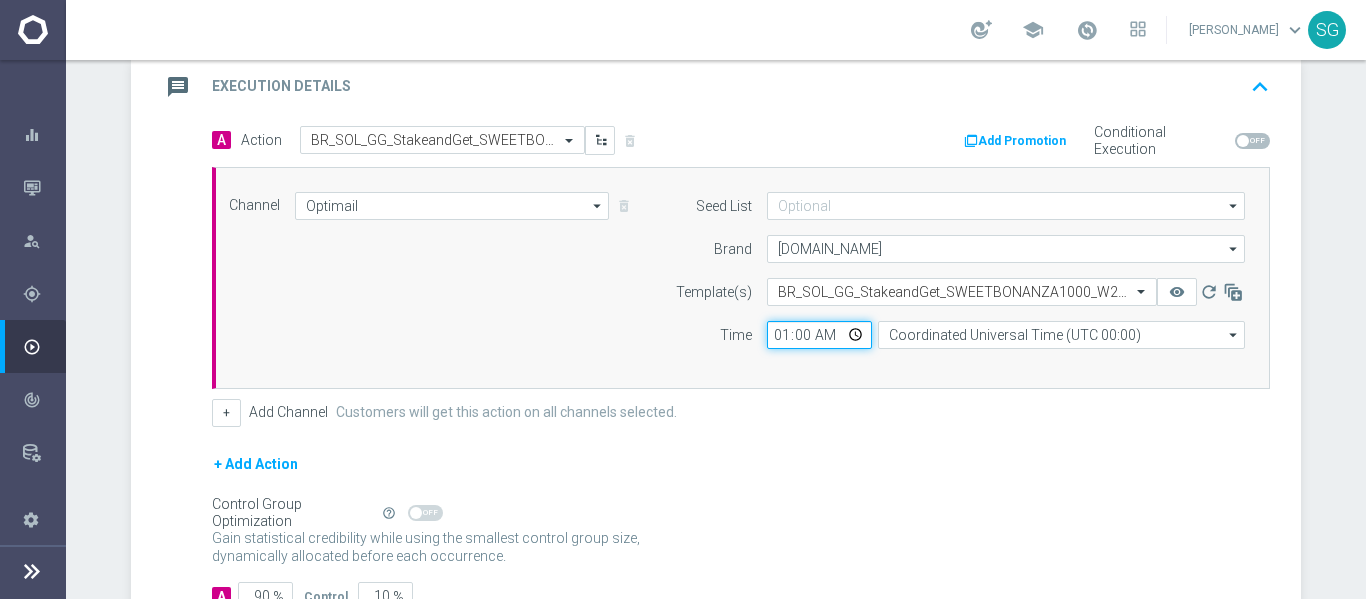 type on "14:00" 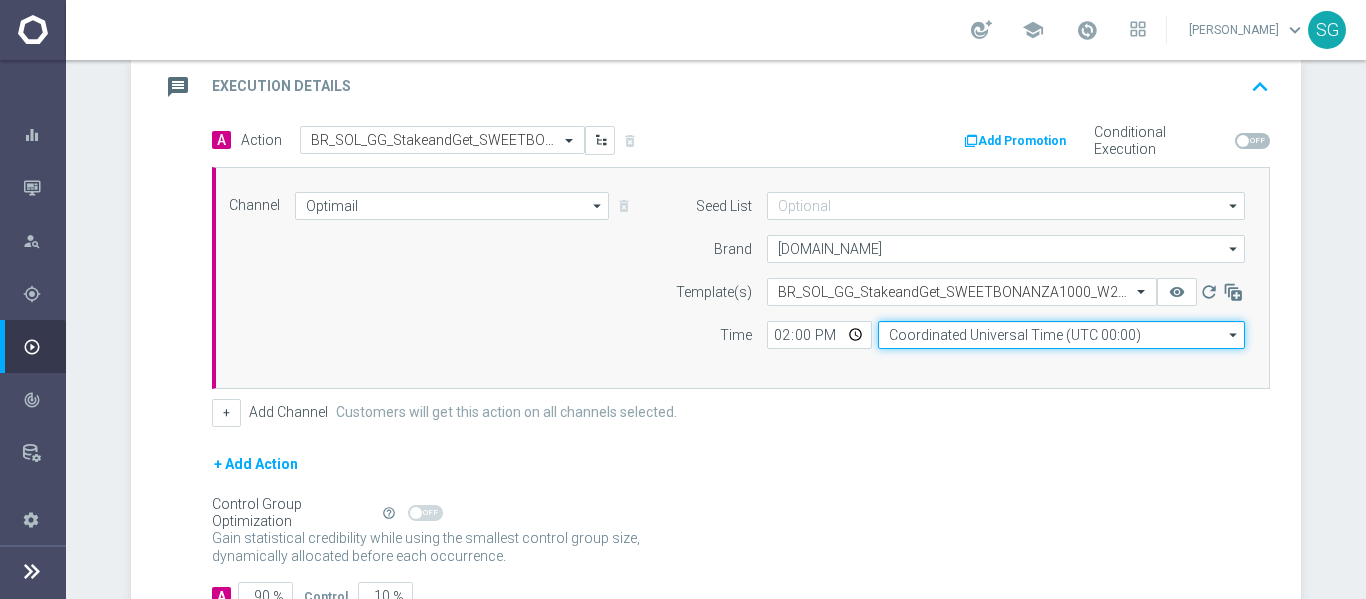 click on "Coordinated Universal Time (UTC 00:00)" 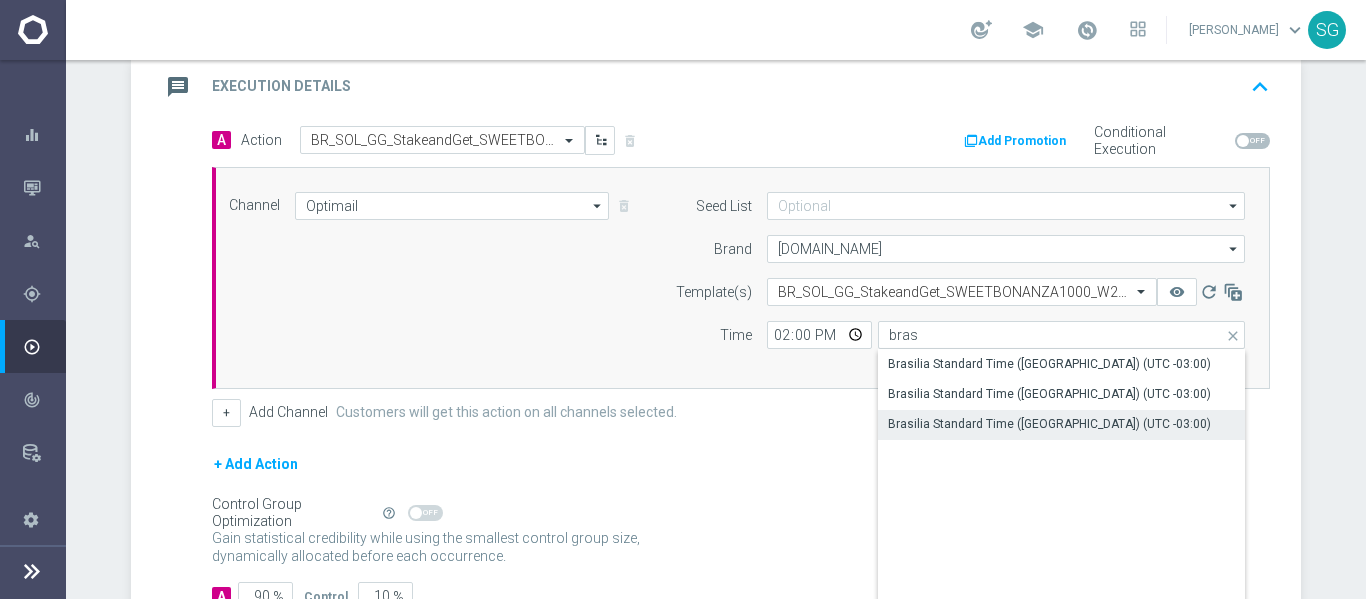 click on "Brasilia Standard Time ([GEOGRAPHIC_DATA]) (UTC -03:00)" 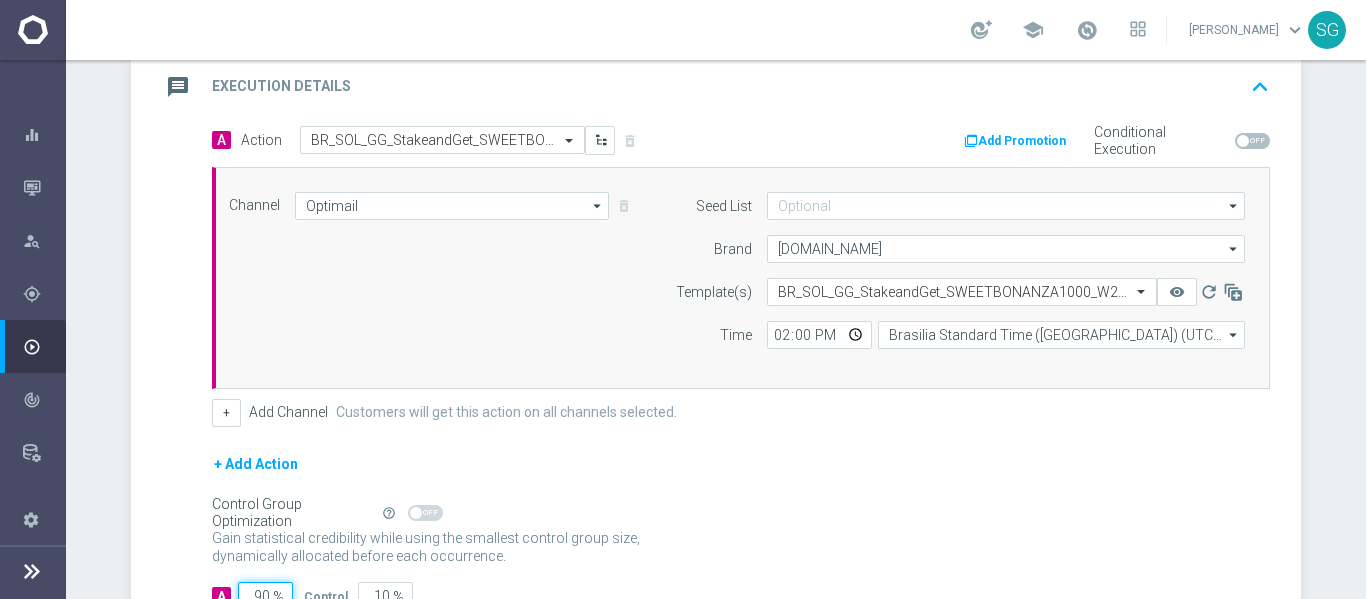 click on "90" 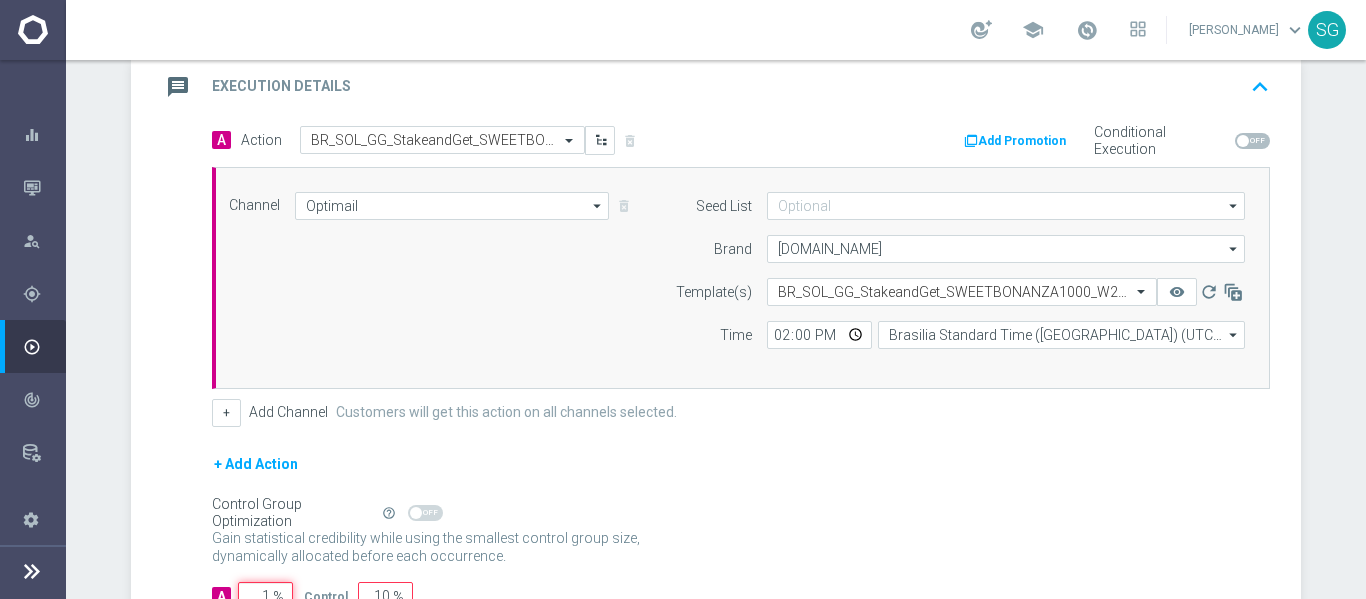 type on "99" 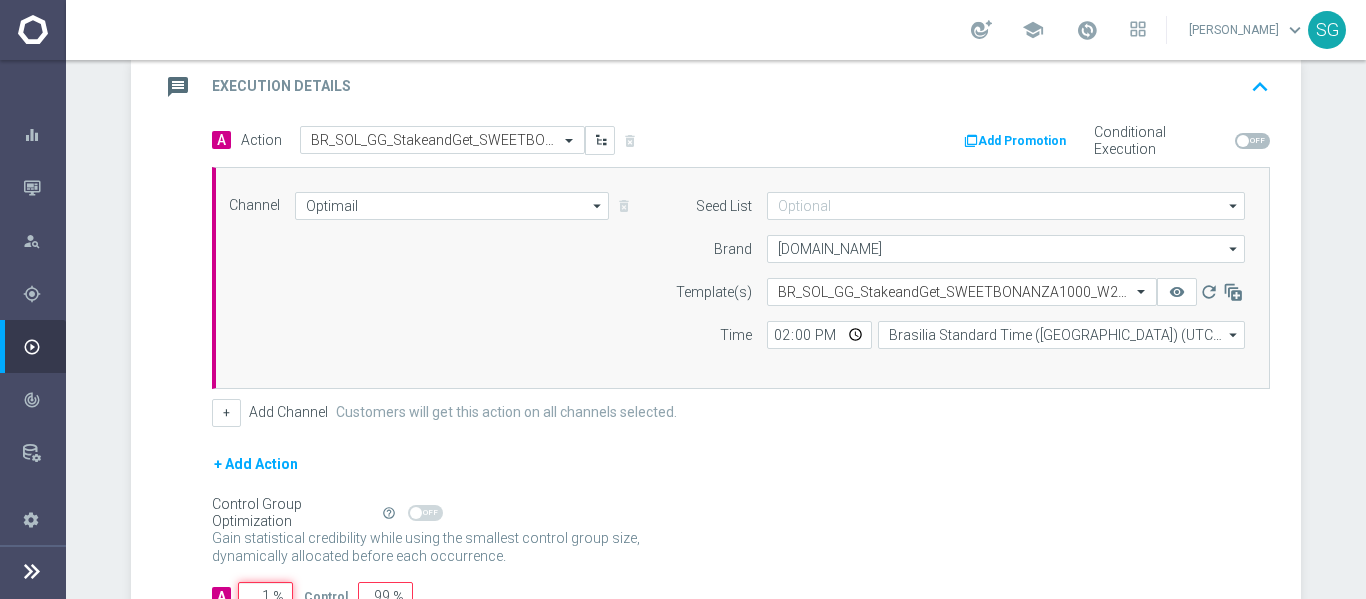 scroll, scrollTop: 304, scrollLeft: 0, axis: vertical 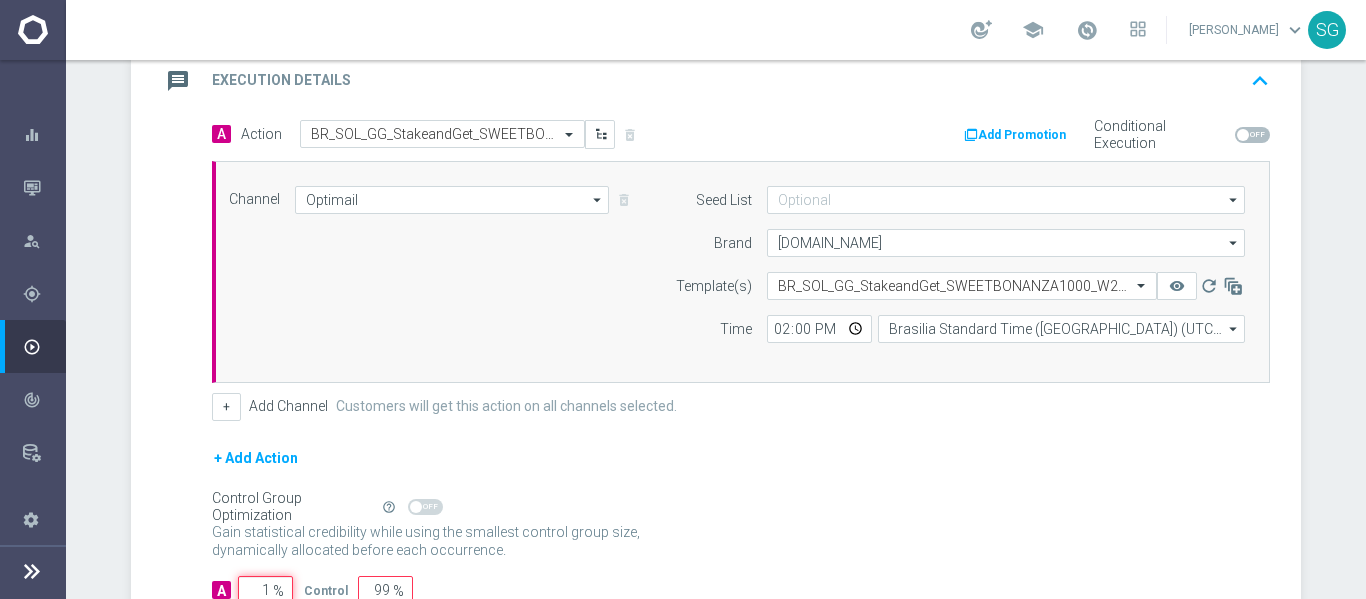 type on "10" 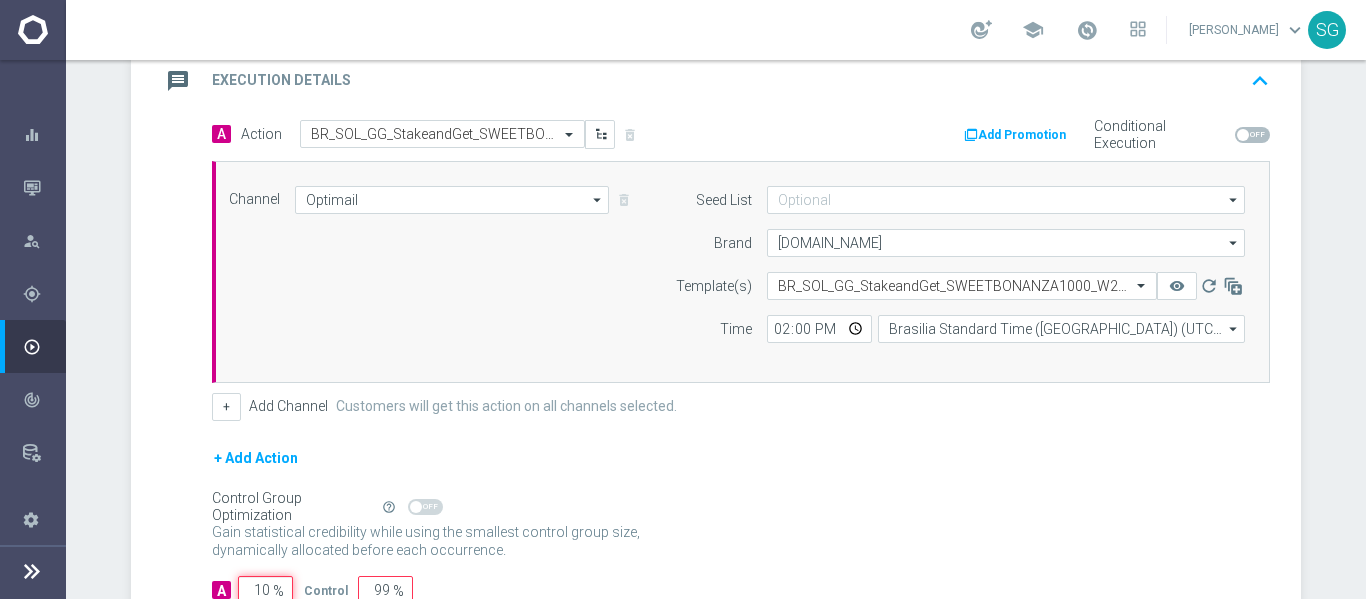 type on "90" 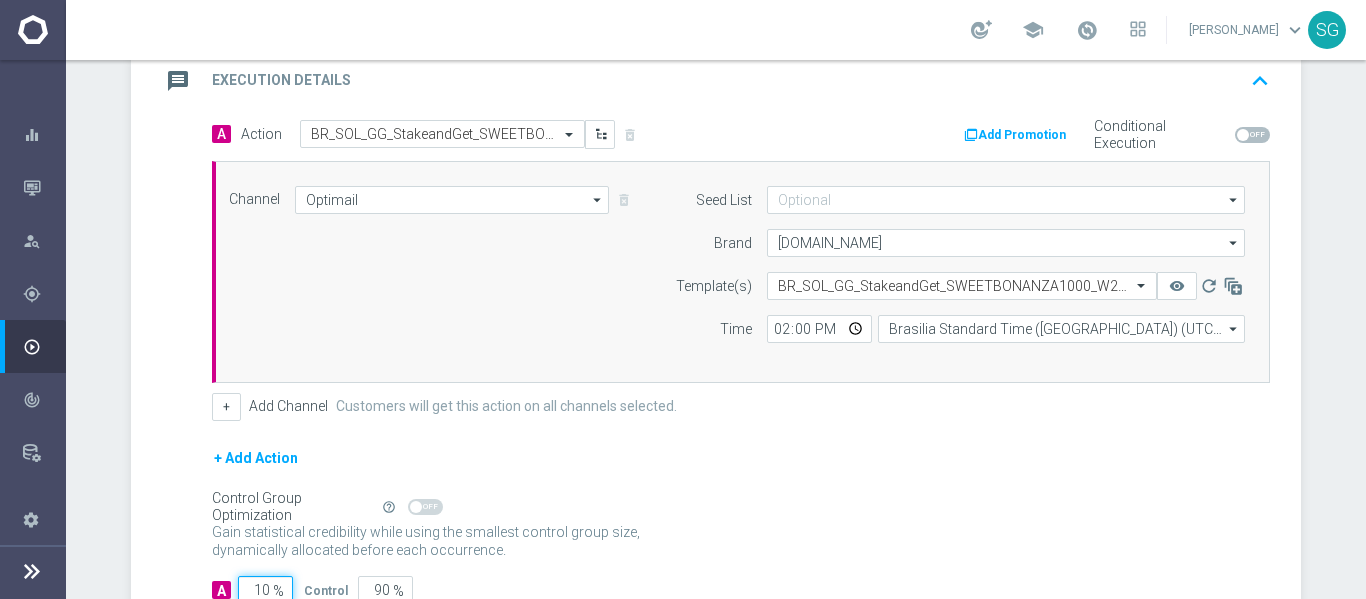 type on "100" 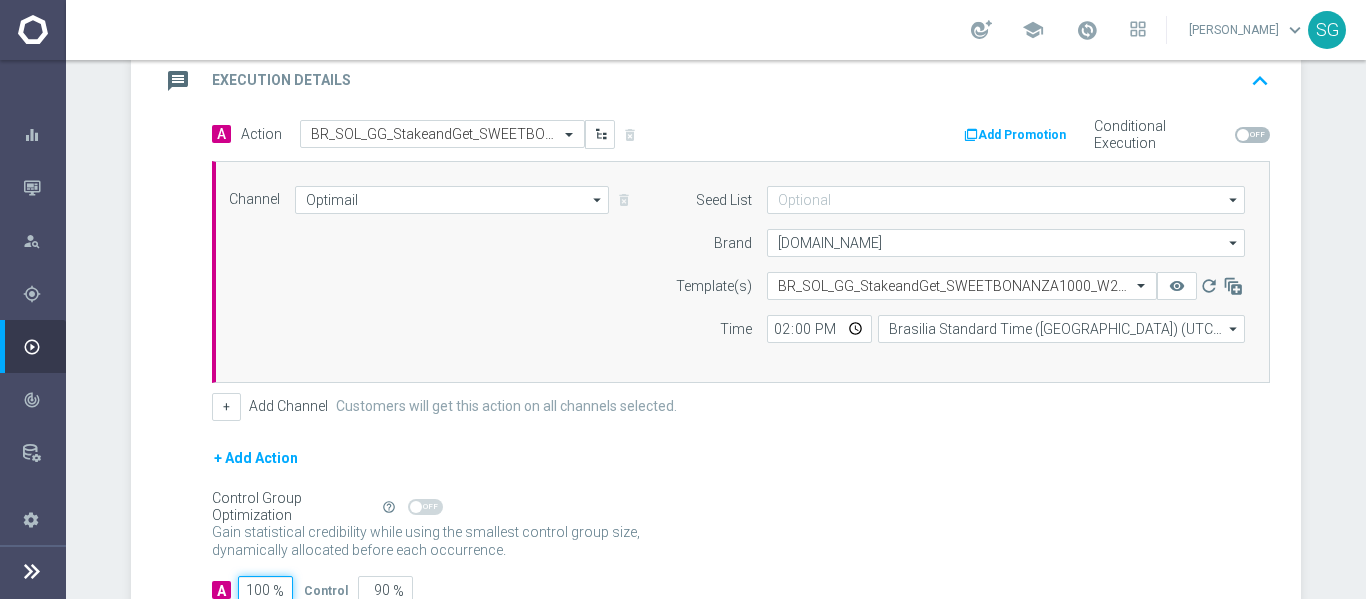 type on "0" 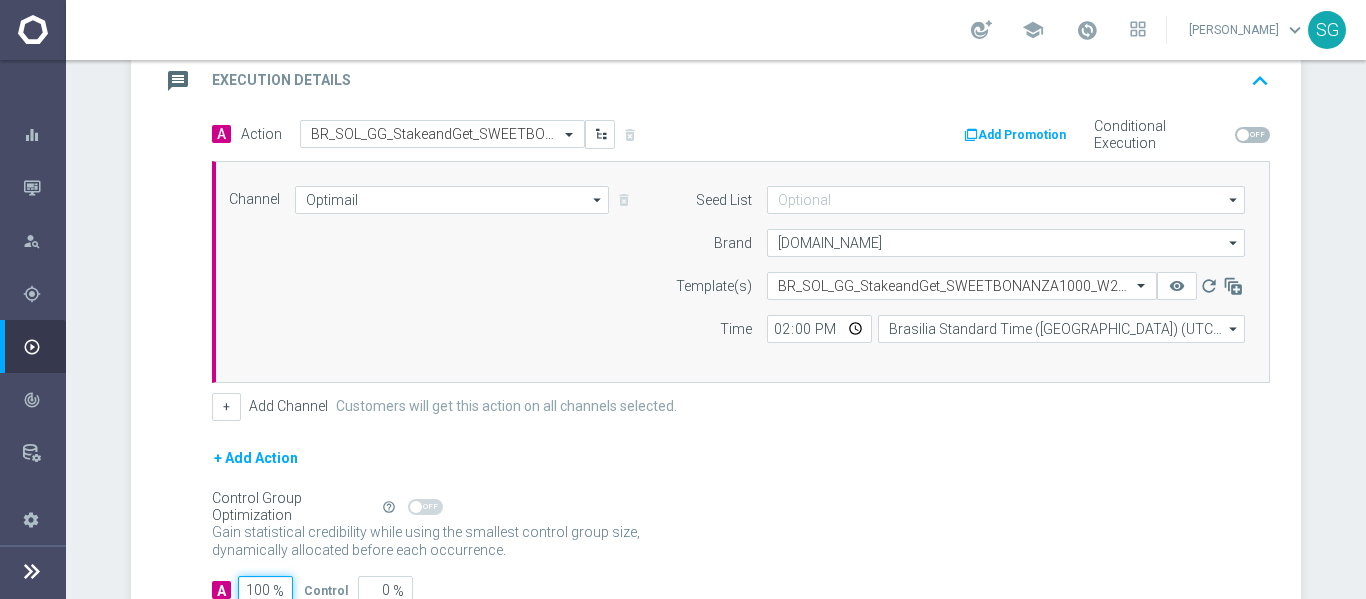 type on "100" 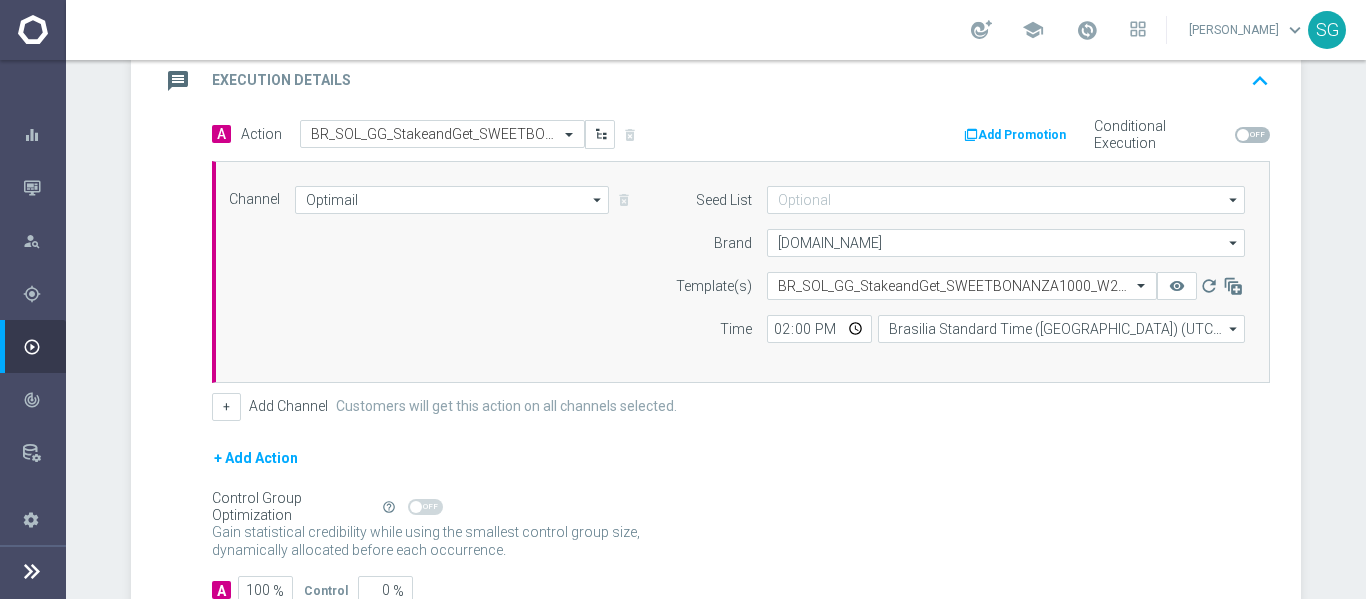 click on "A
Action
Select action  BR_SOL_GG_StakeandGet_SWEETBONANZA1000_W28__NVIP_EMA_TAC_GM
delete_forever
Add Promotion
Conditional Execution
Channel
Optimail
Optimail
arrow_drop_down" 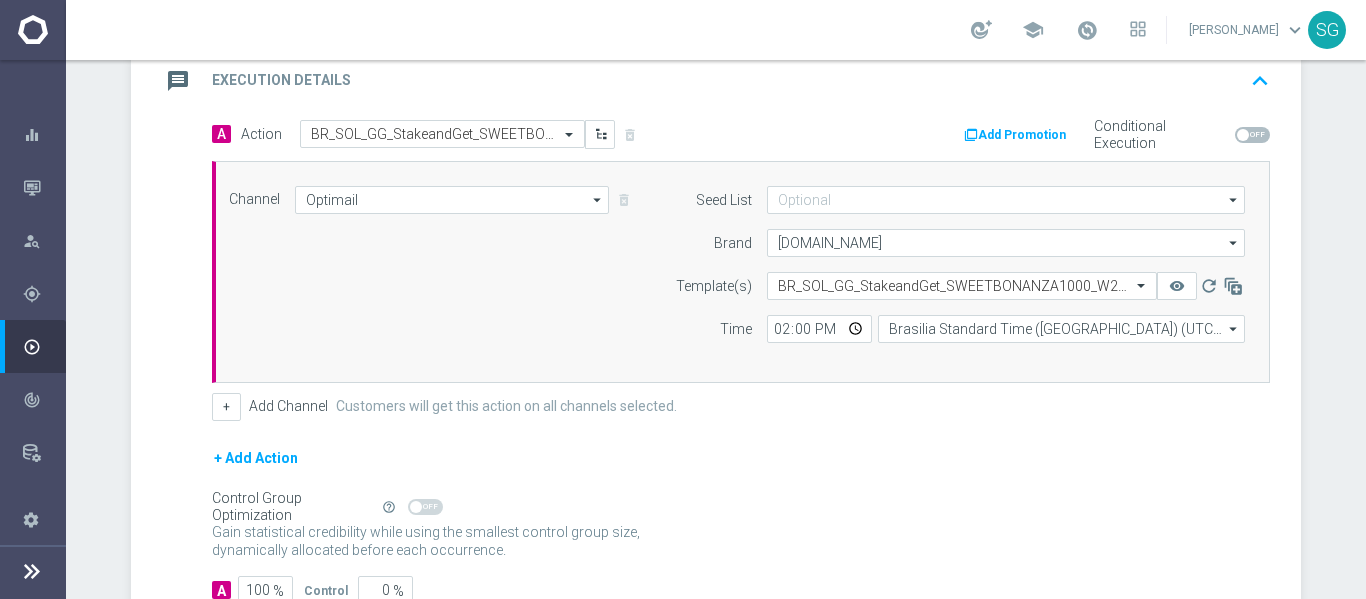 click on "message
Execution Details
keyboard_arrow_up" 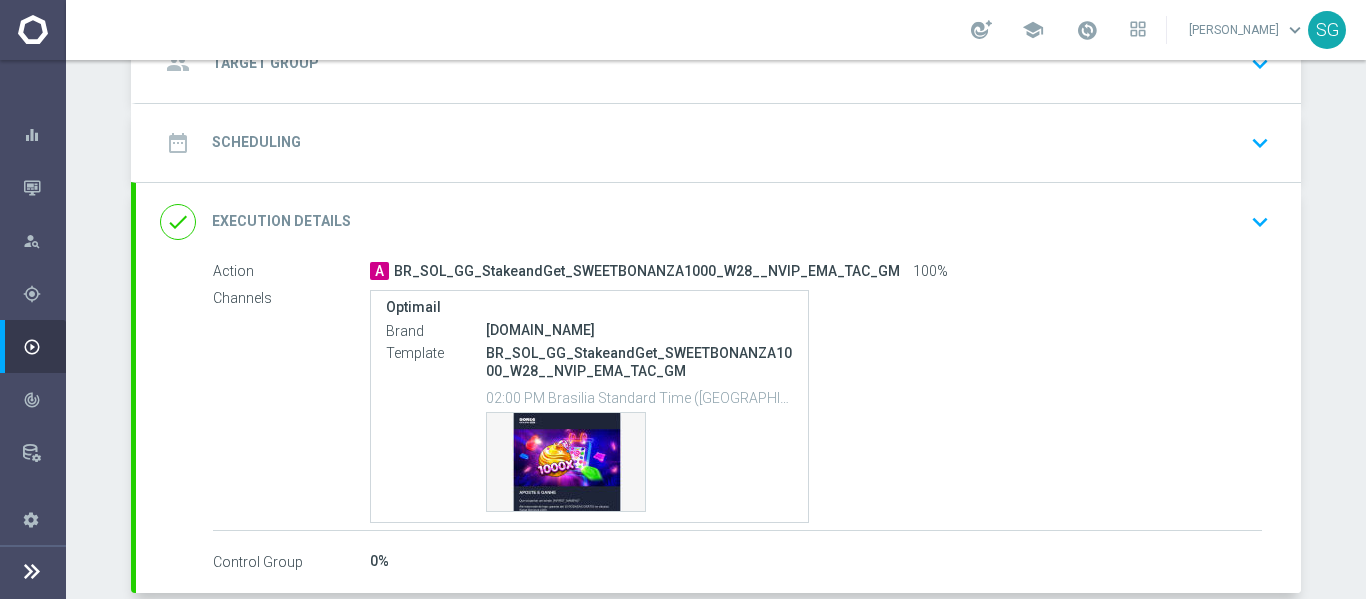 scroll, scrollTop: 134, scrollLeft: 0, axis: vertical 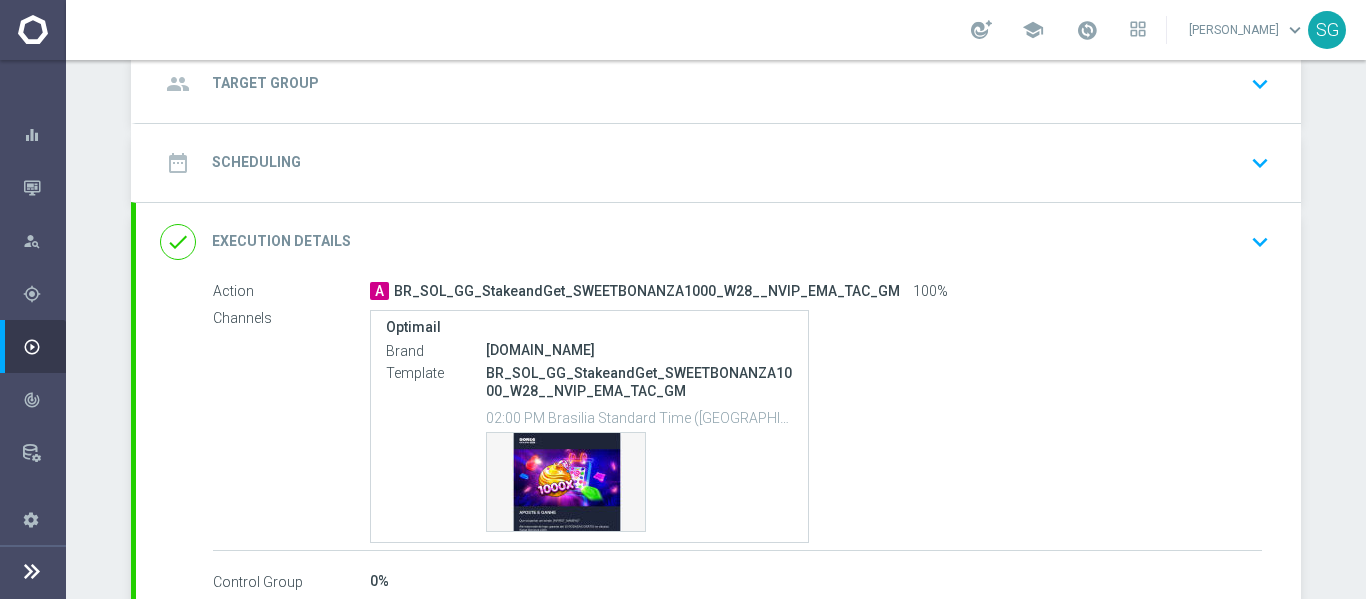 click on "date_range
Scheduling
keyboard_arrow_down" 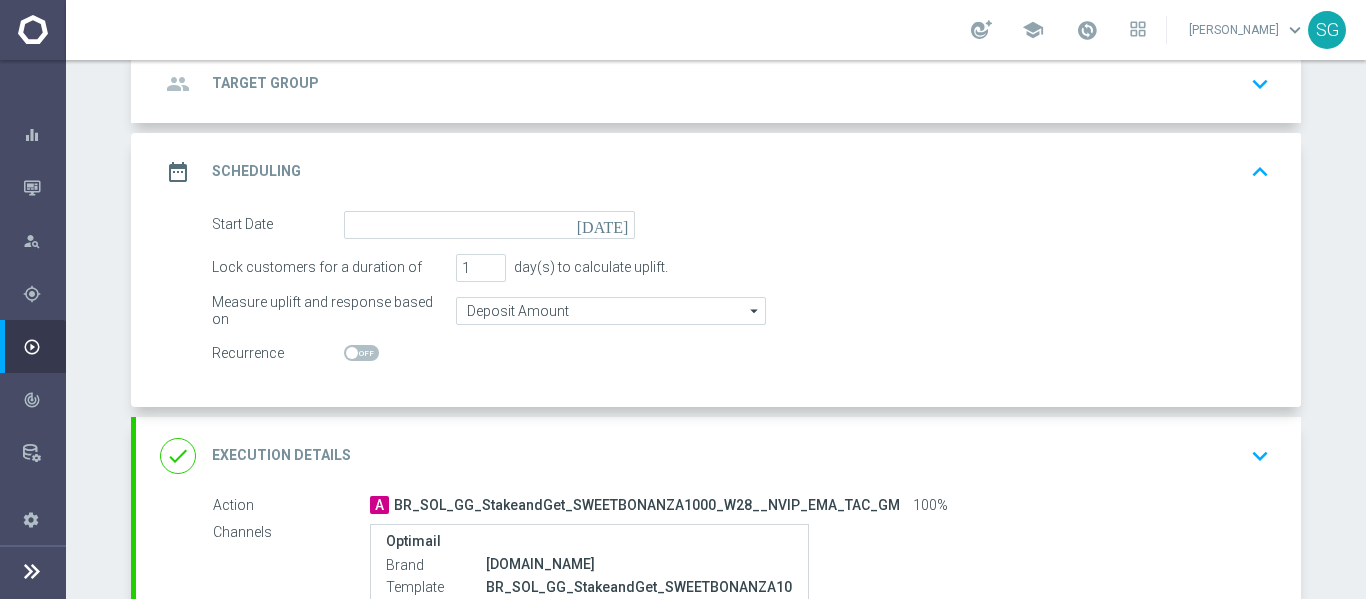 click on "[DATE]" 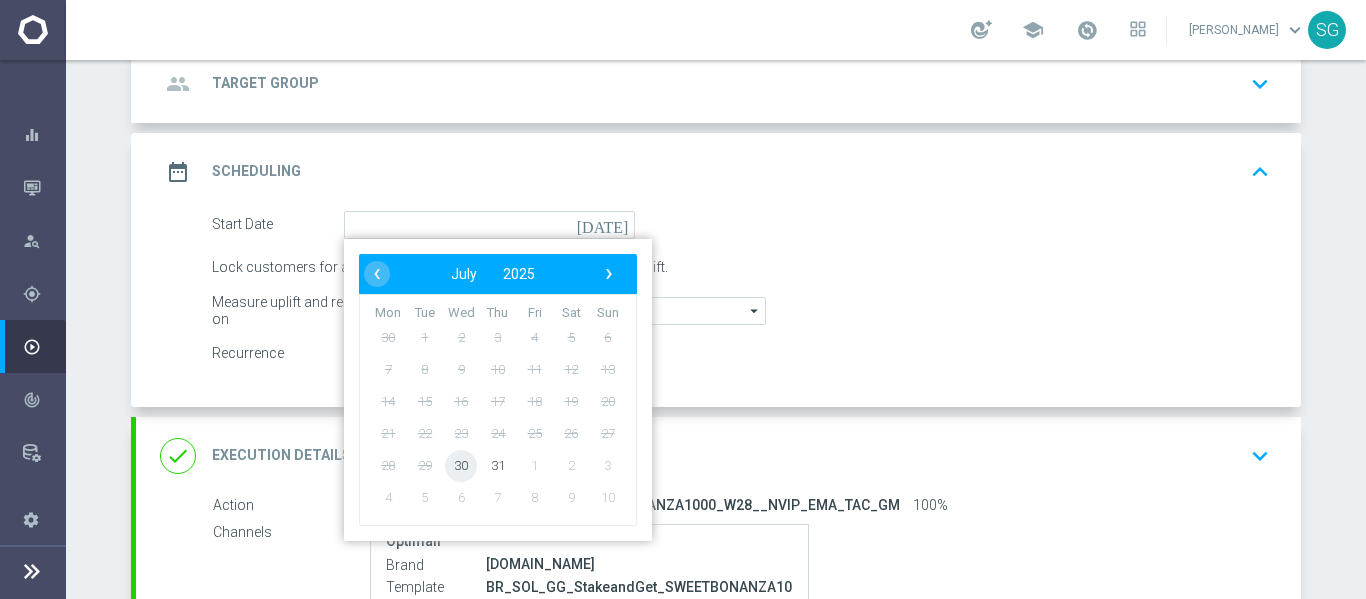 click on "30" 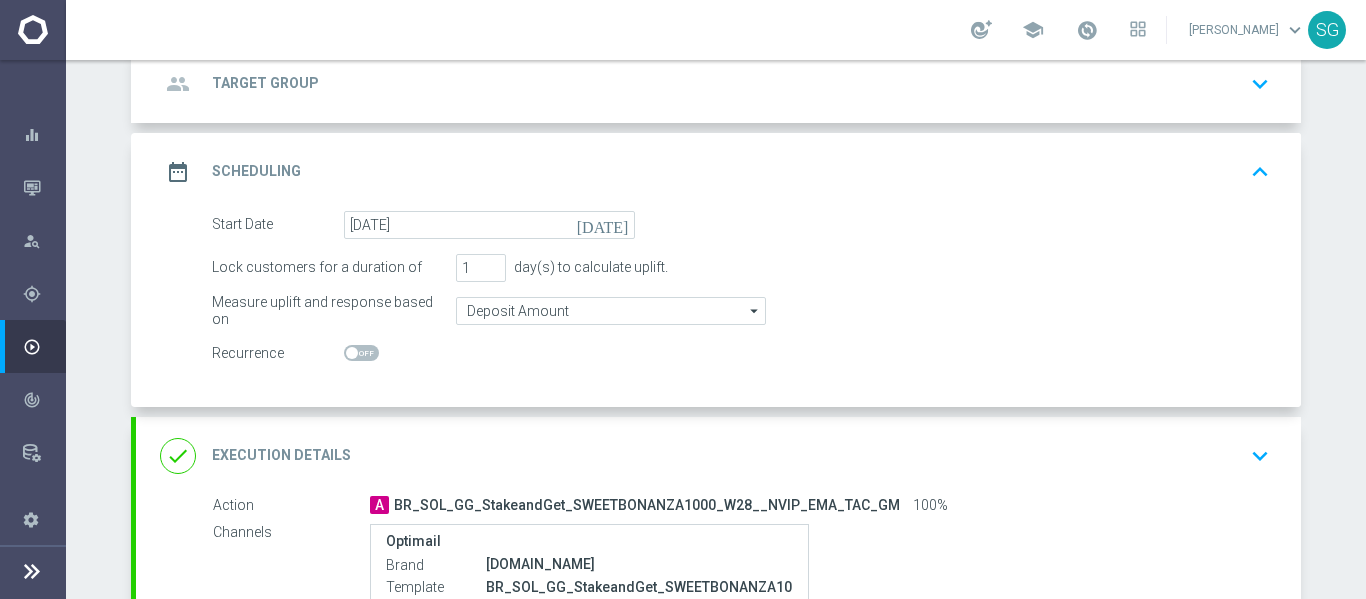 click on "group
Target Group
keyboard_arrow_down" 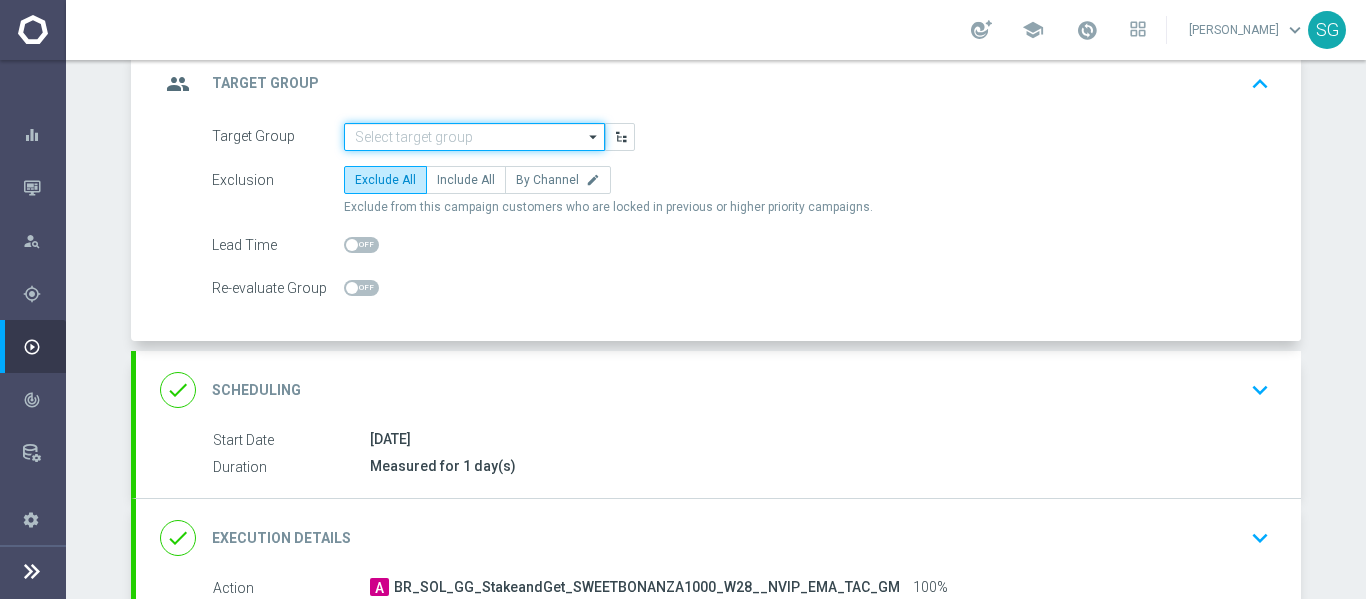 click 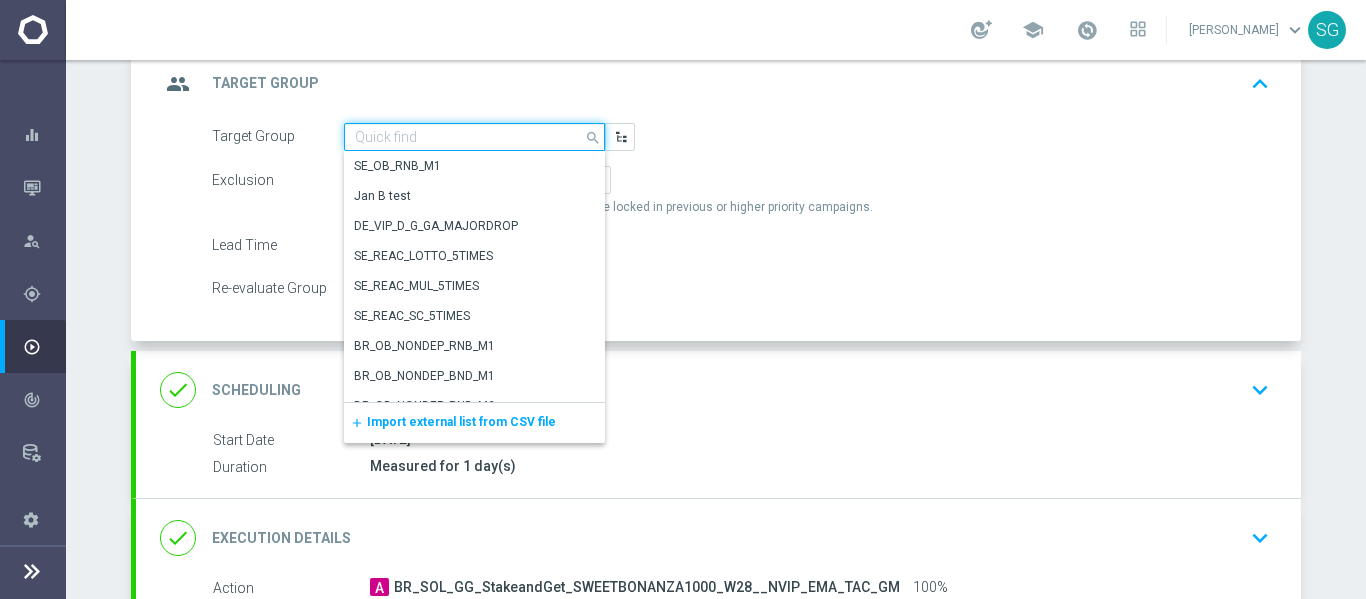 paste on "BR_SOL__DEPOSITORS__ALL_EMA_TAC_GM" 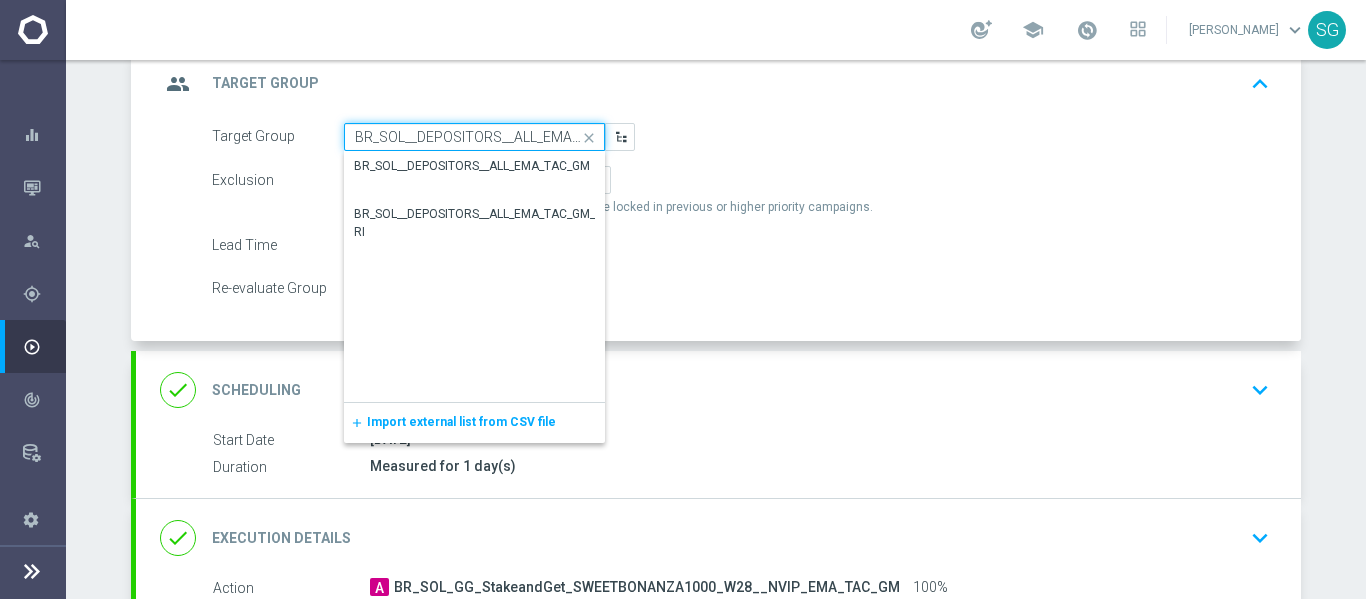 scroll, scrollTop: 0, scrollLeft: 43, axis: horizontal 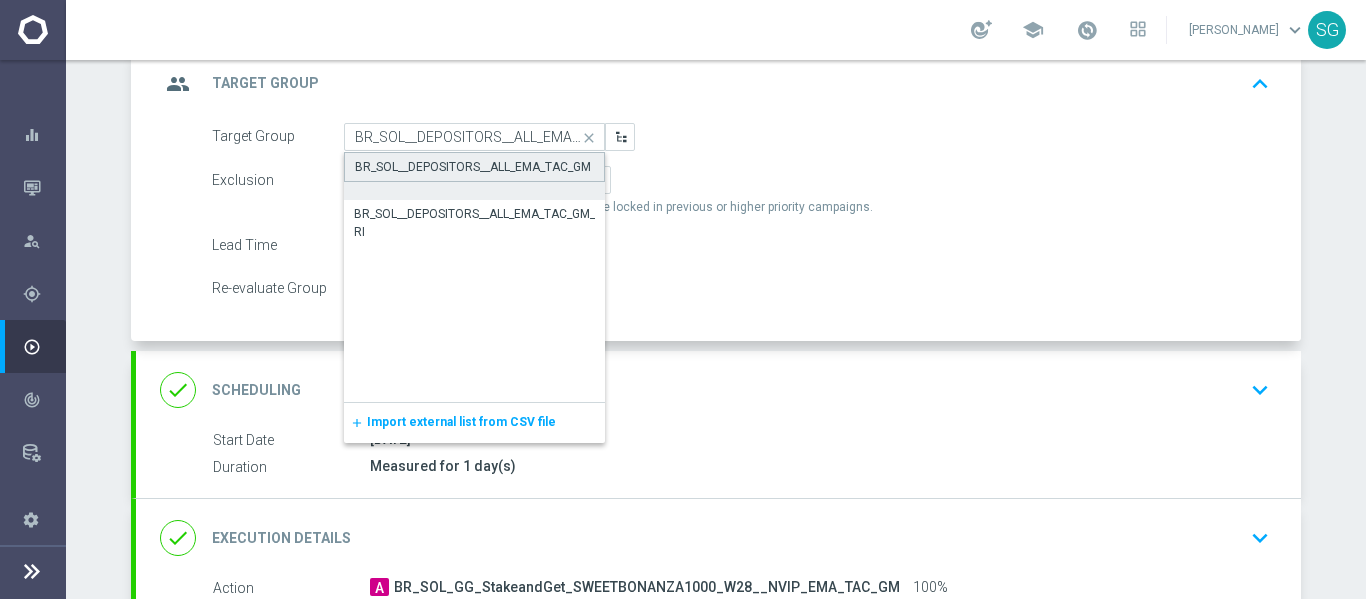 click on "BR_SOL__DEPOSITORS__ALL_EMA_TAC_GM" 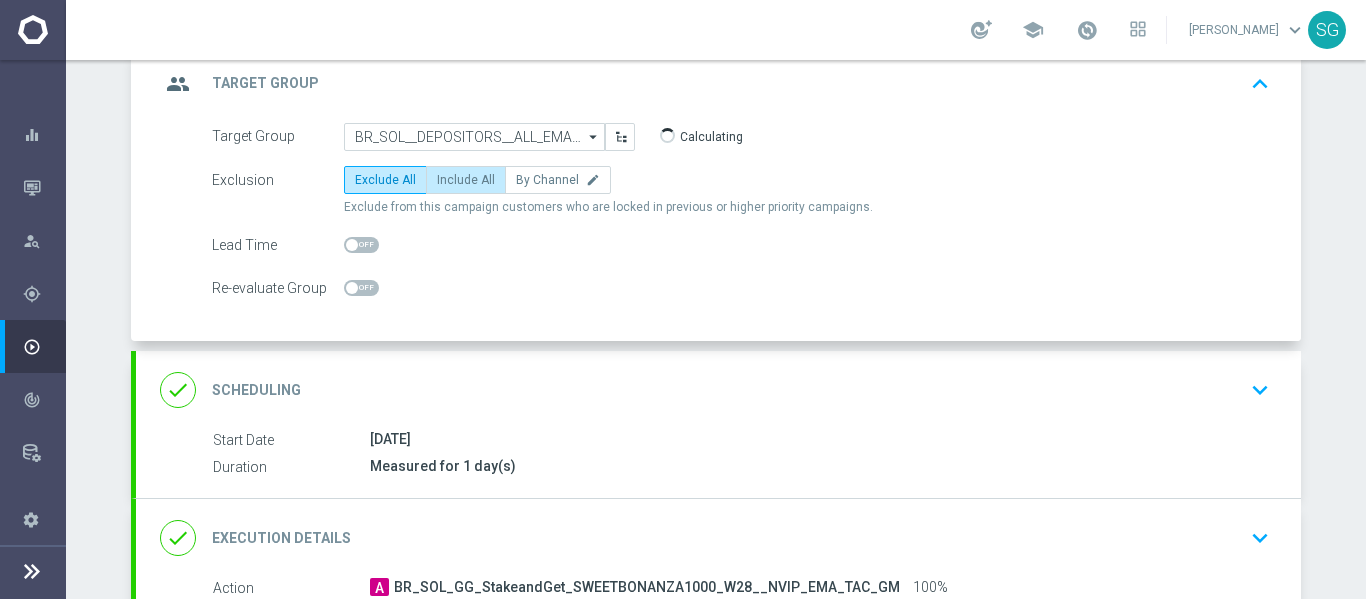 click on "Include All" 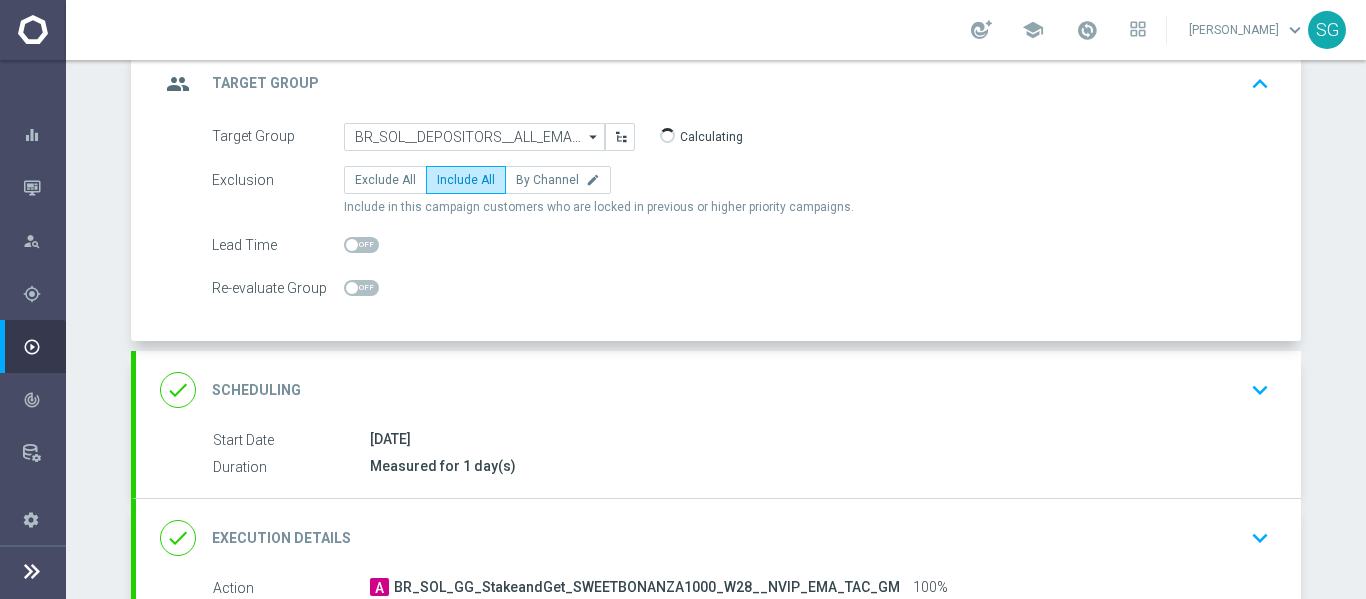 click on "group
Target Group
keyboard_arrow_up" 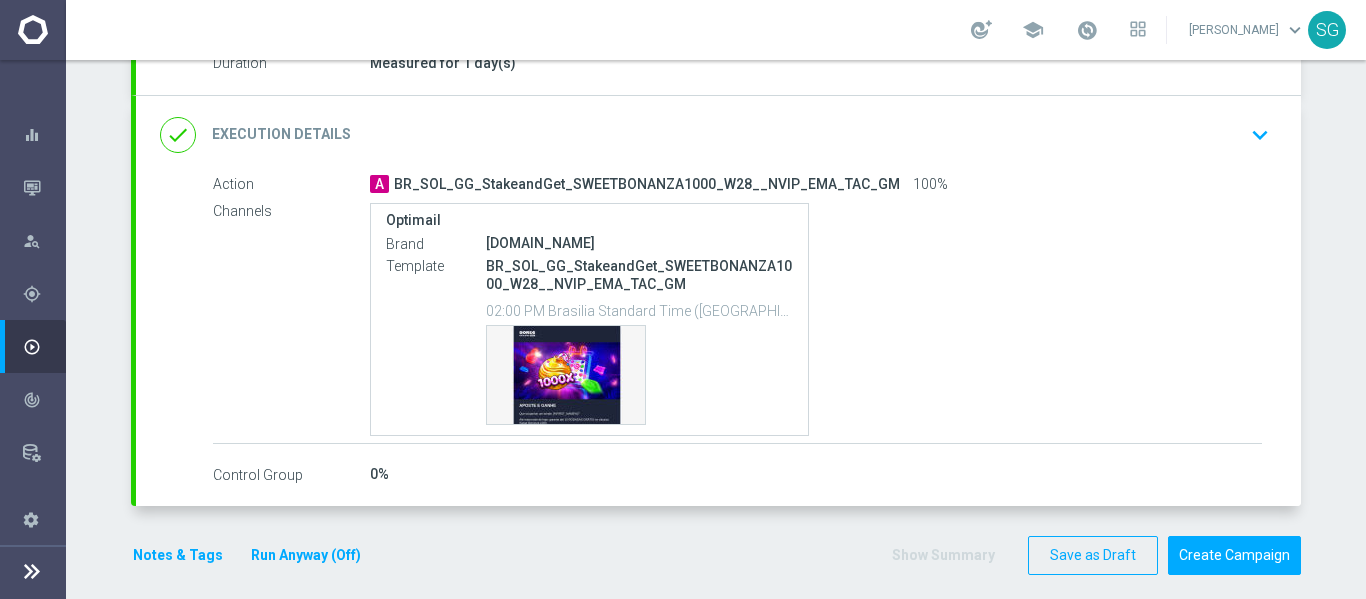 scroll, scrollTop: 384, scrollLeft: 0, axis: vertical 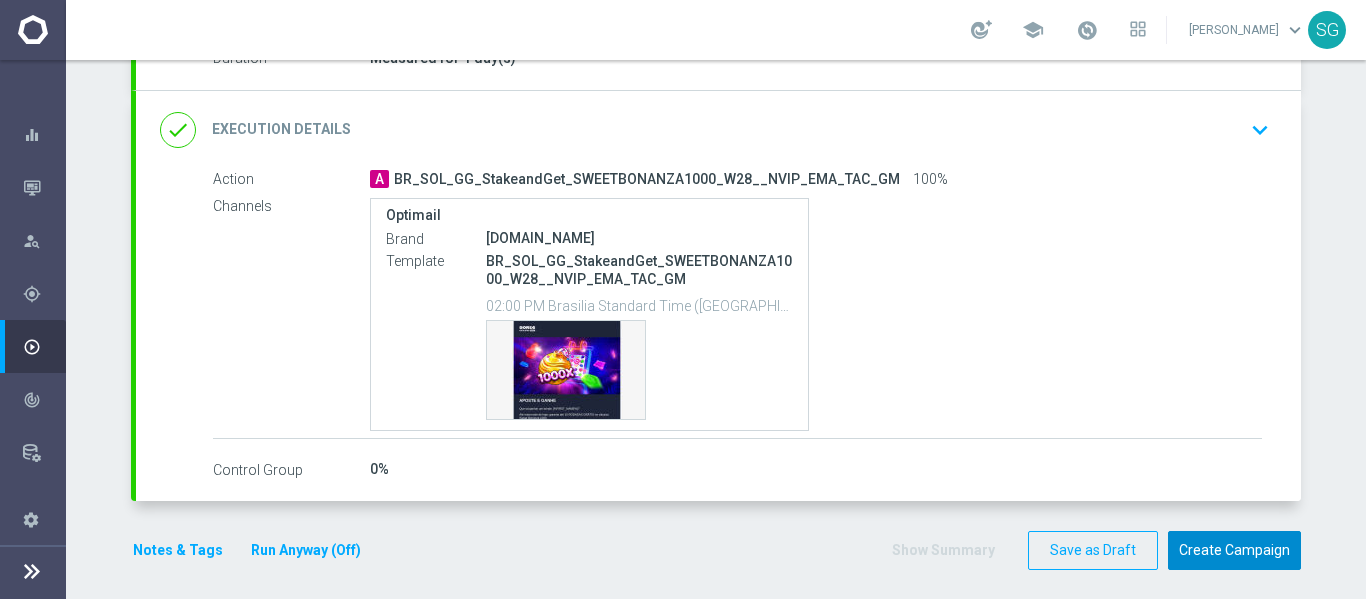 click on "Create Campaign" 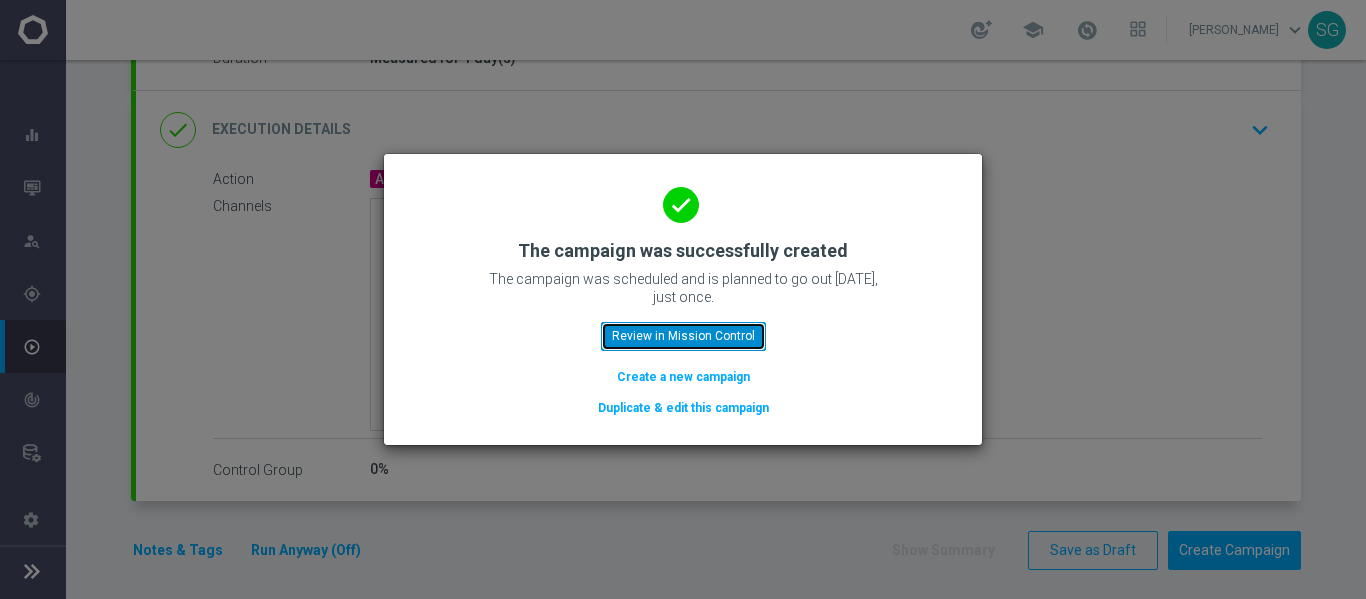 click on "Review in Mission Control" 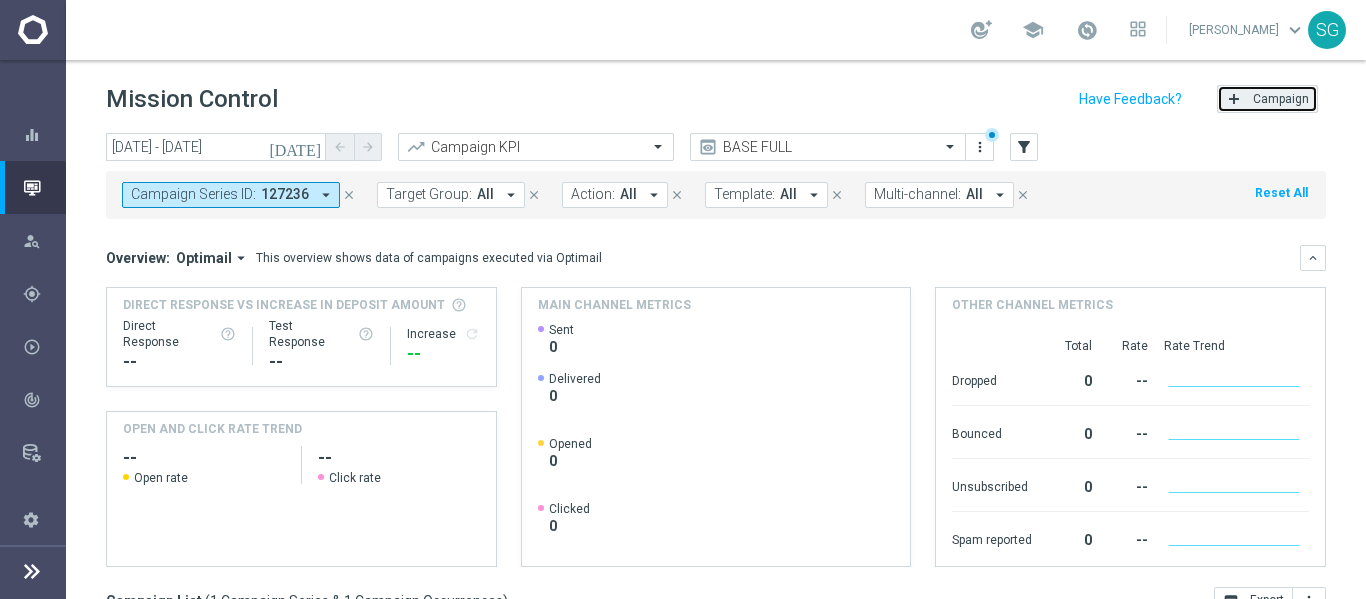 click on "add
Campaign" 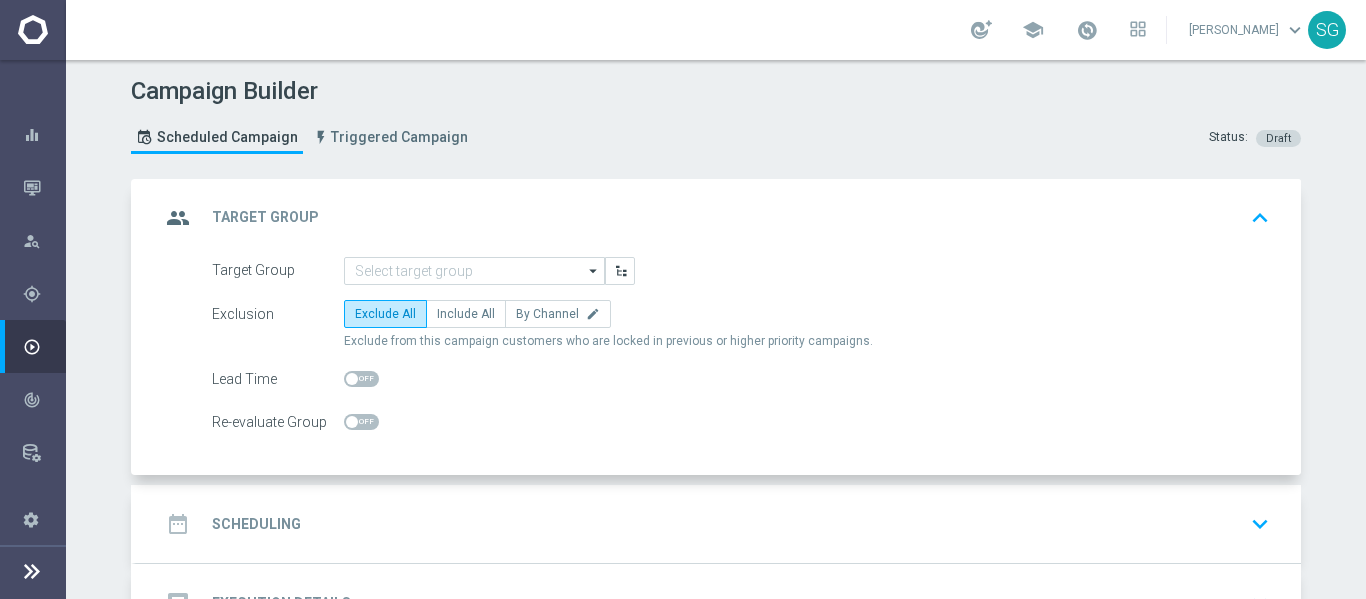 scroll, scrollTop: 152, scrollLeft: 0, axis: vertical 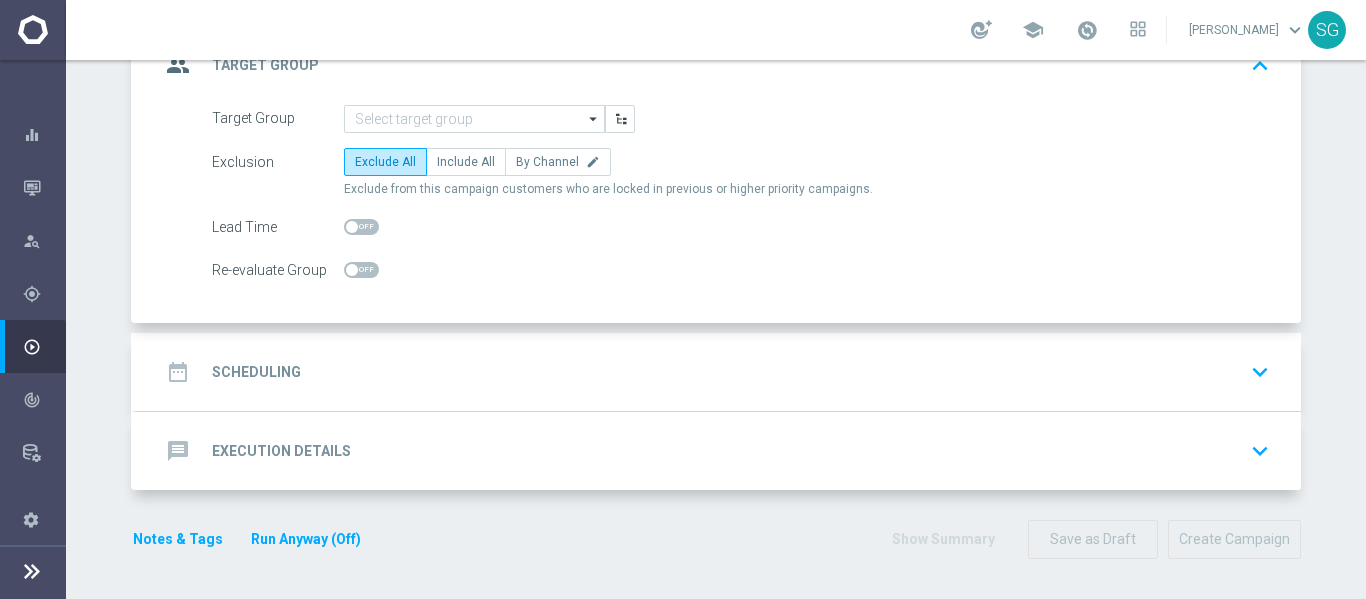 click on "message
Execution Details
keyboard_arrow_down" 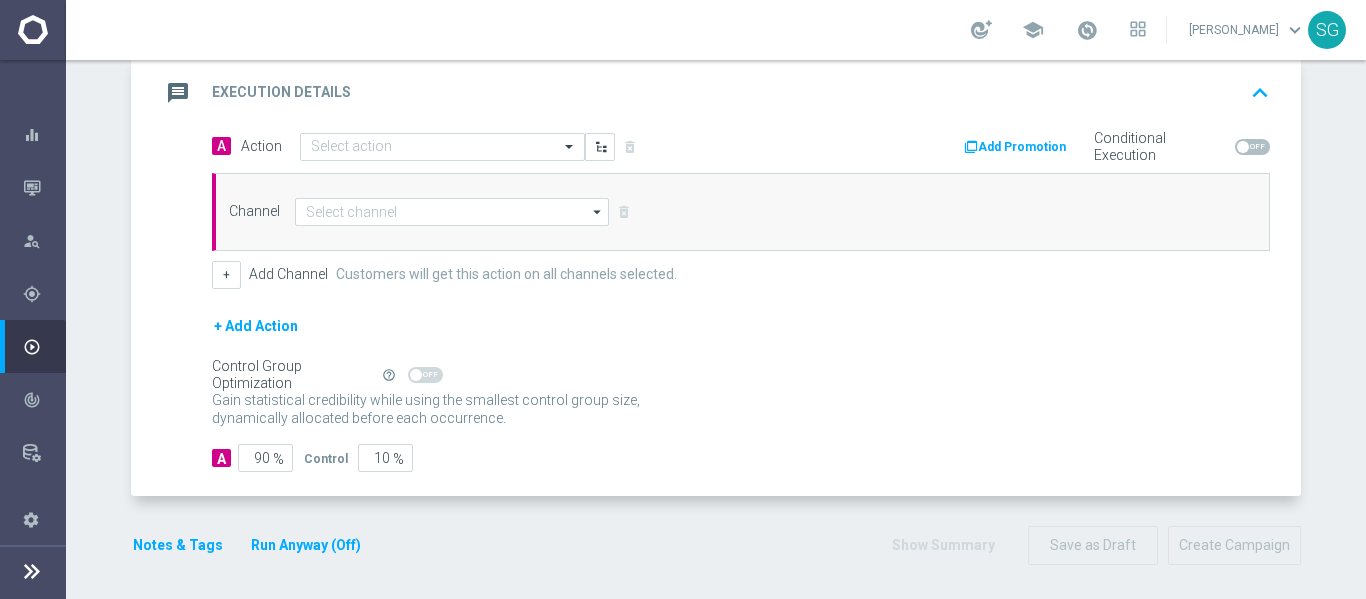 scroll, scrollTop: 298, scrollLeft: 0, axis: vertical 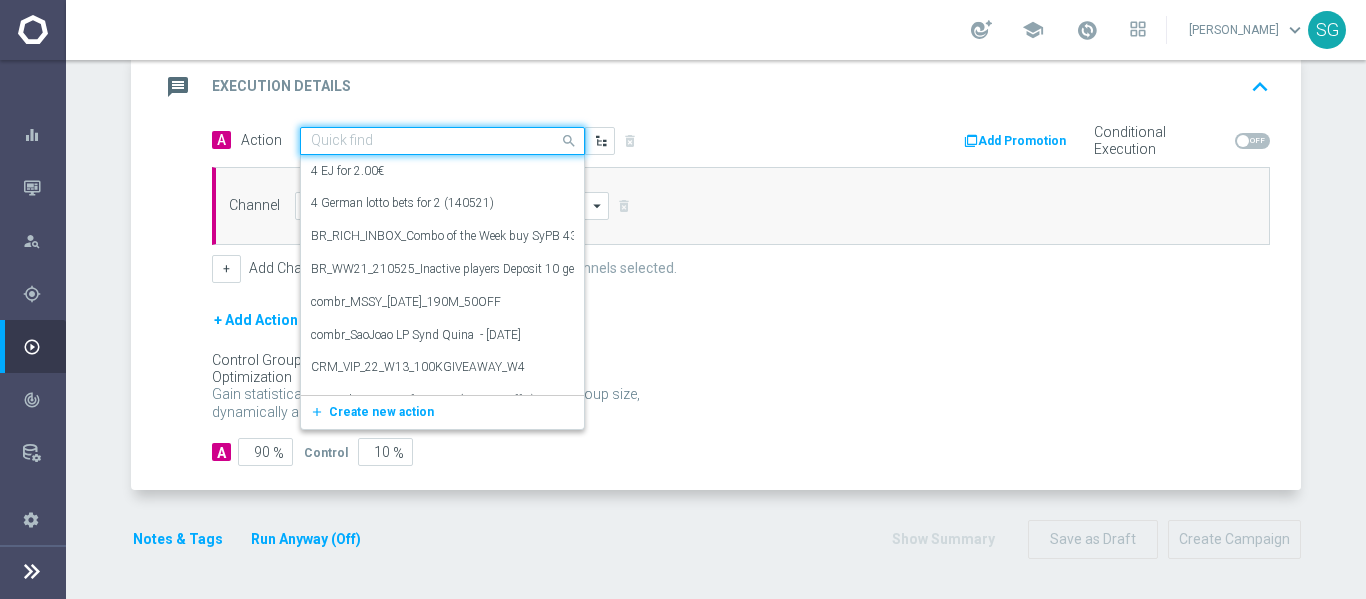 click 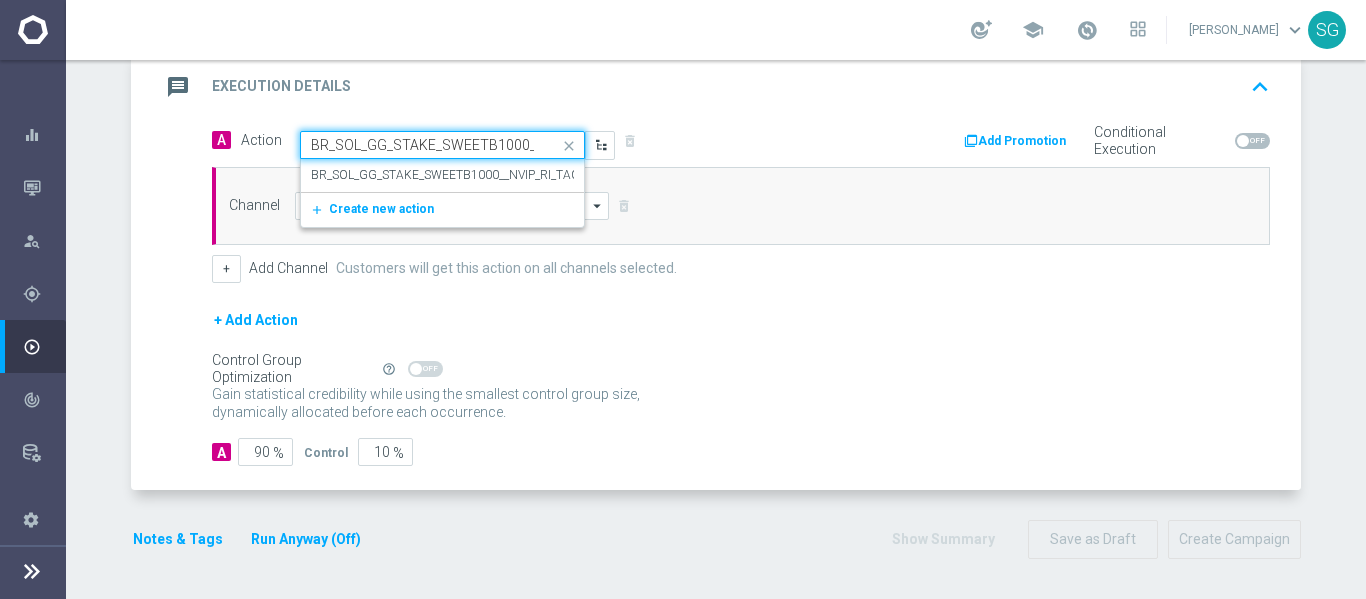 scroll, scrollTop: 0, scrollLeft: 111, axis: horizontal 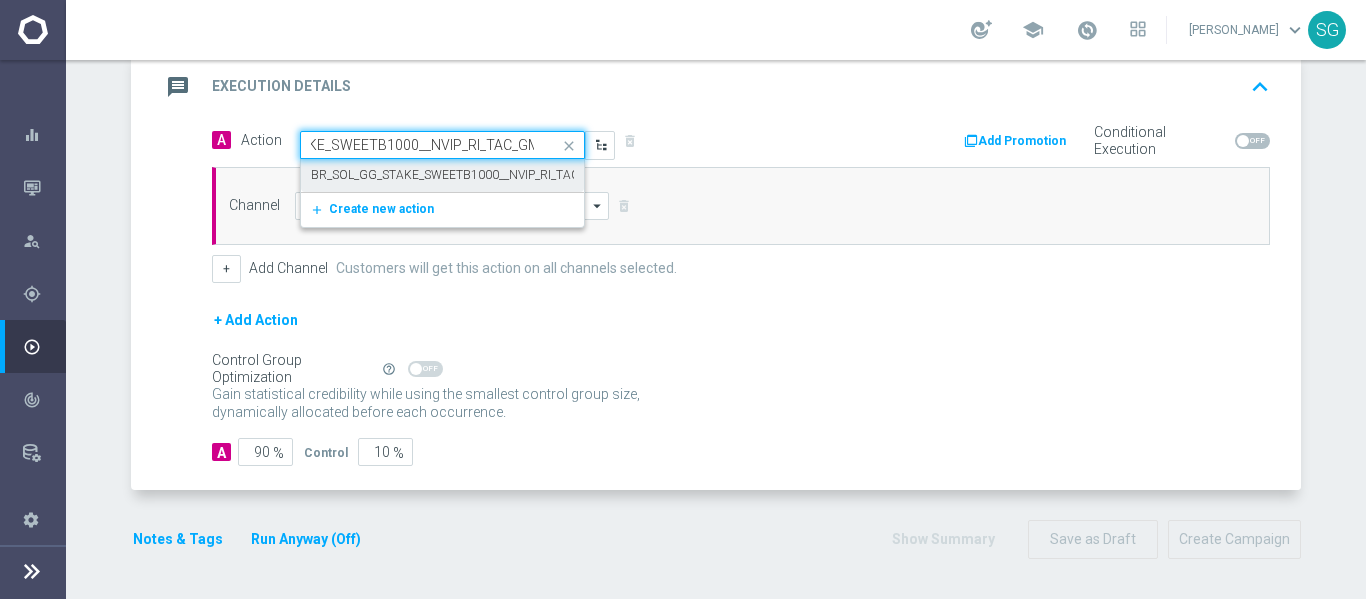 click on "BR_SOL_GG_STAKE_SWEETB1000__NVIP_RI_TAC_GM" at bounding box center (457, 175) 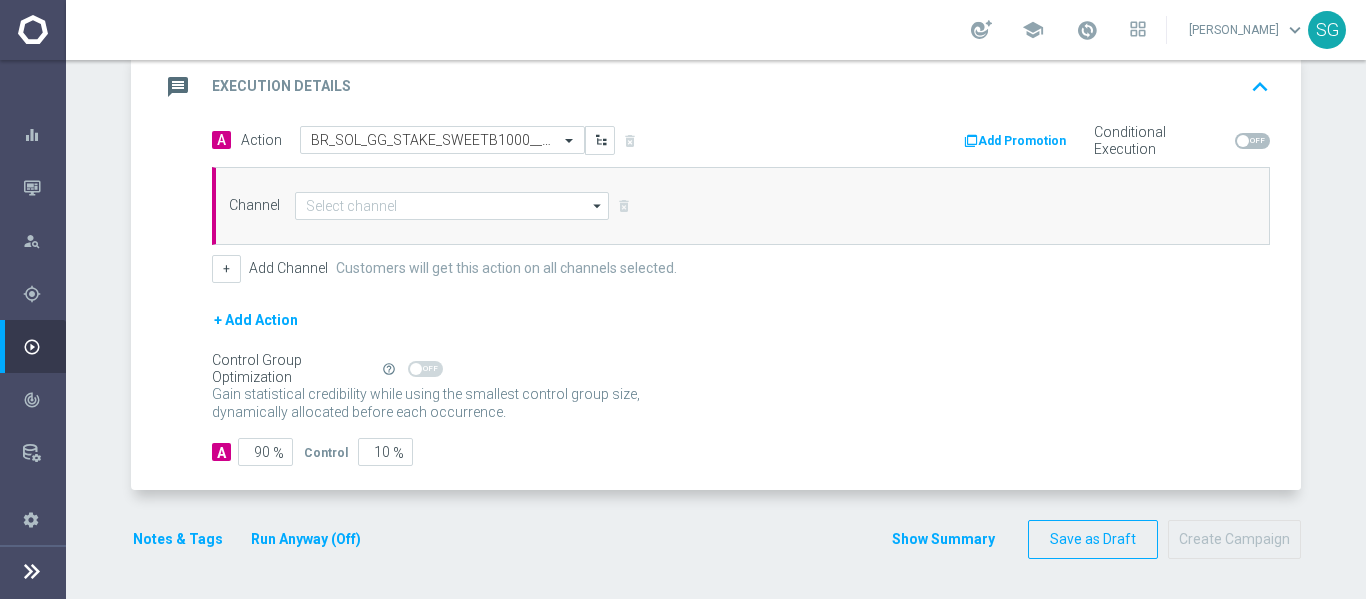 scroll, scrollTop: 0, scrollLeft: 0, axis: both 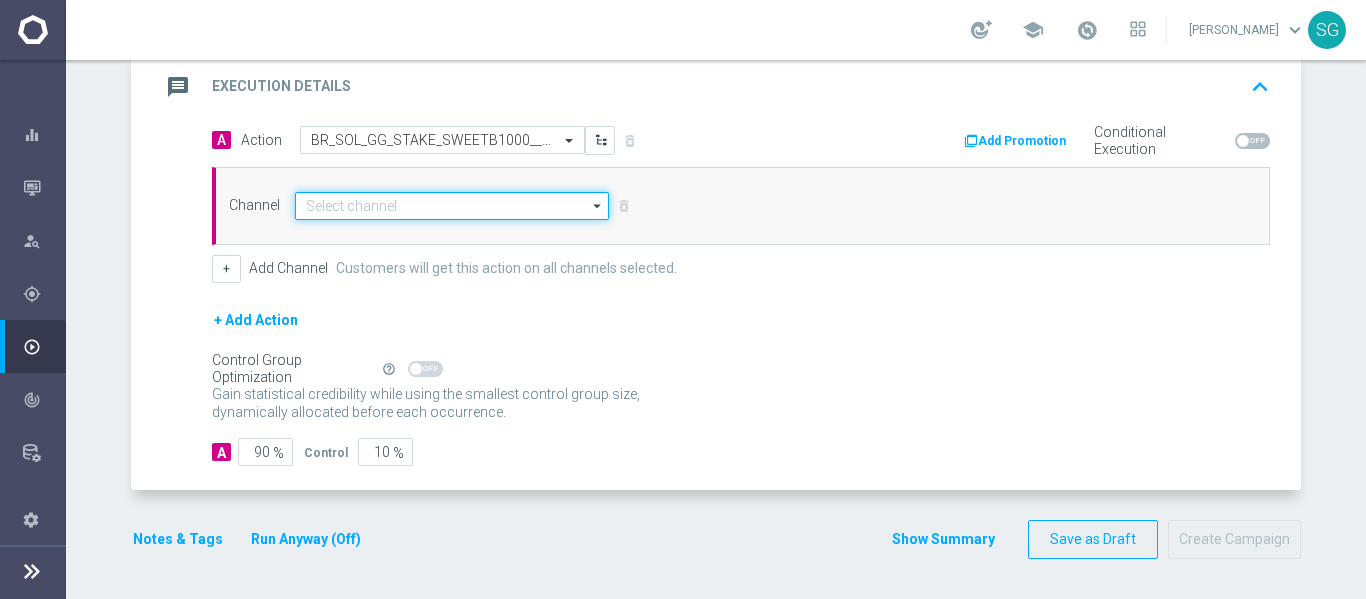 click 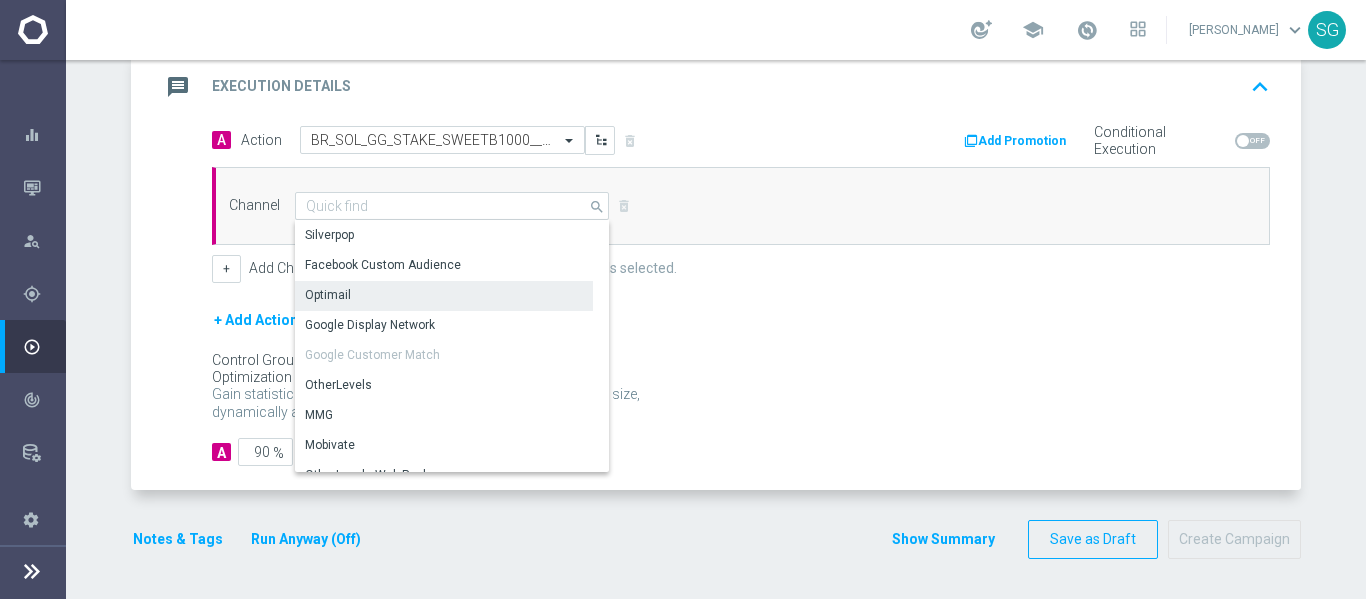 click on "Optimail" 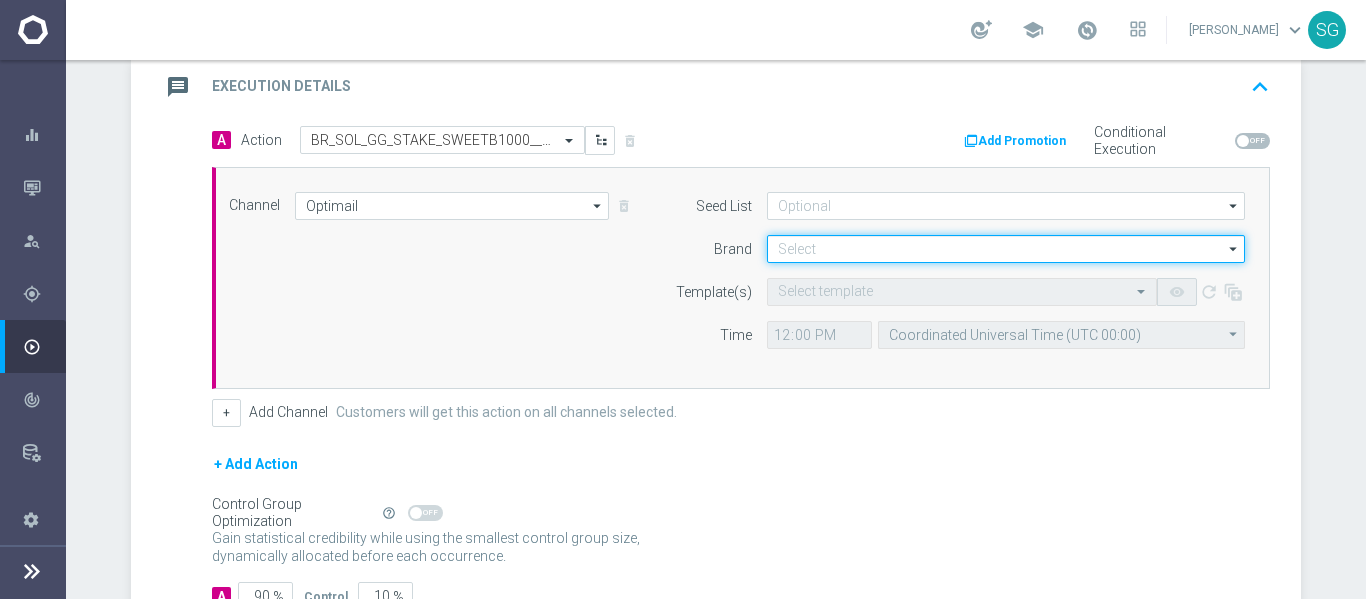 click 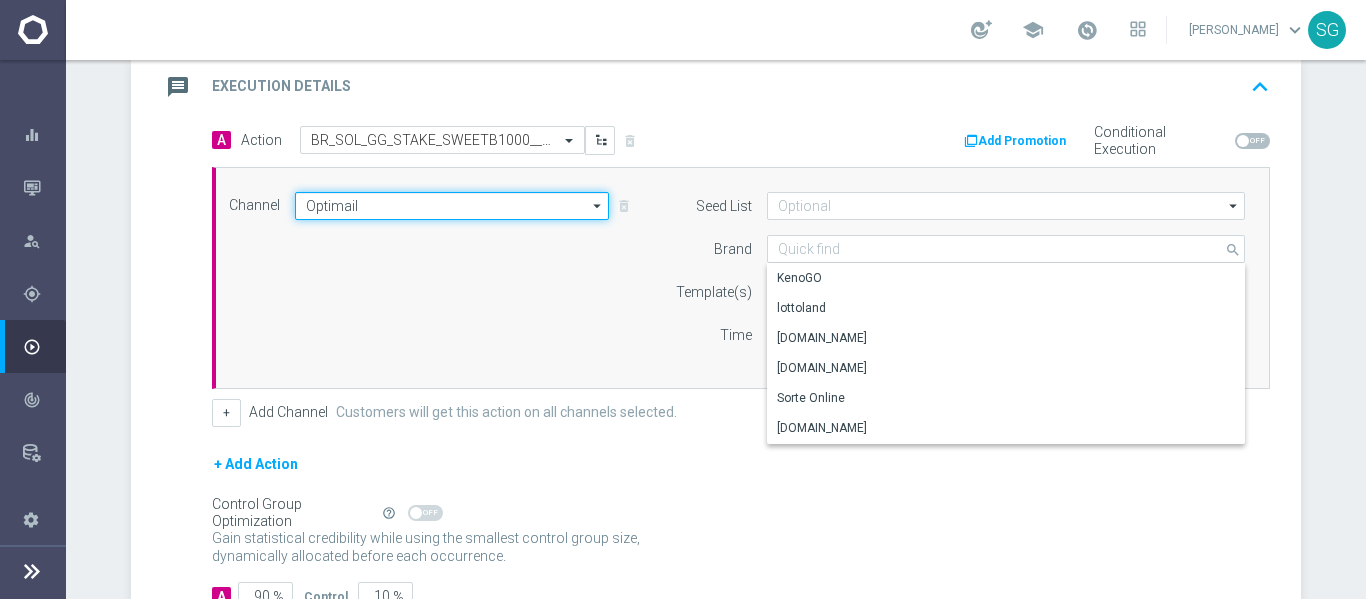 click on "Optimail" 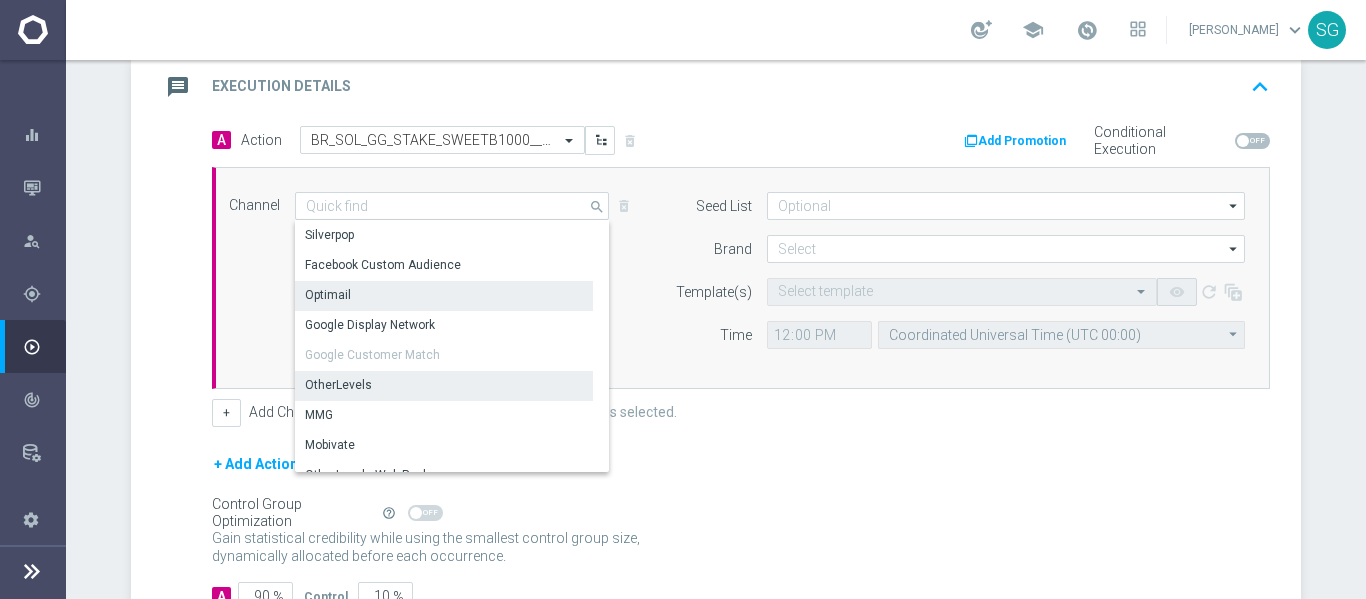 click on "OtherLevels" 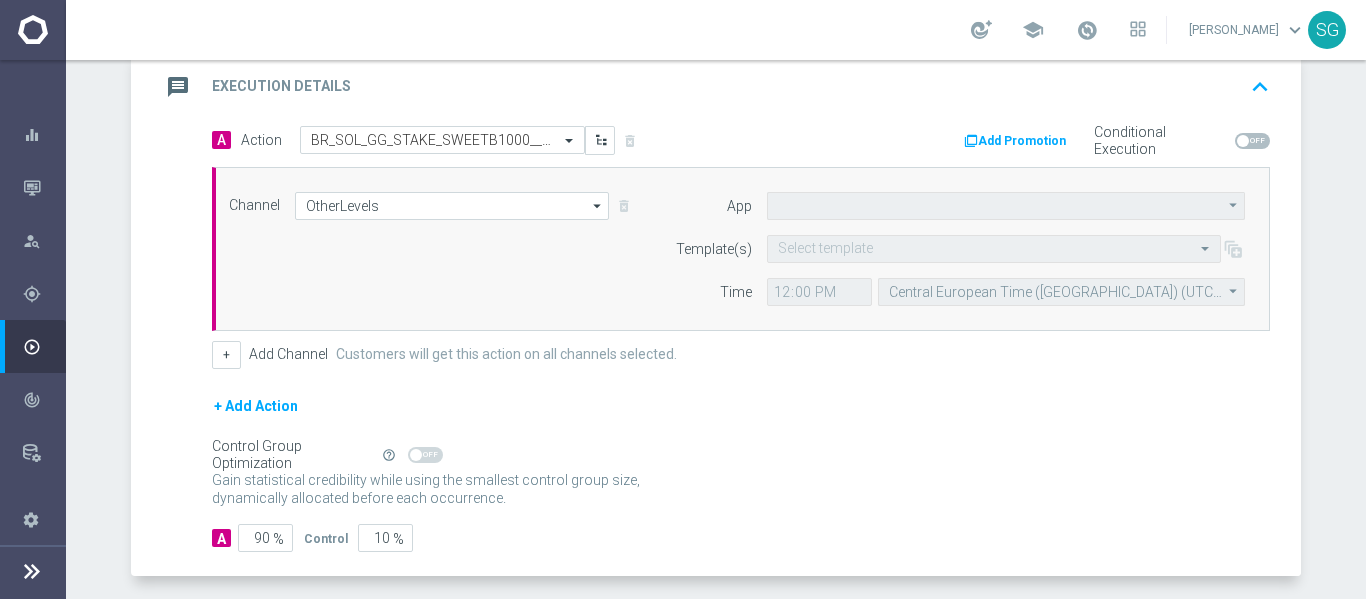 type on "Default App" 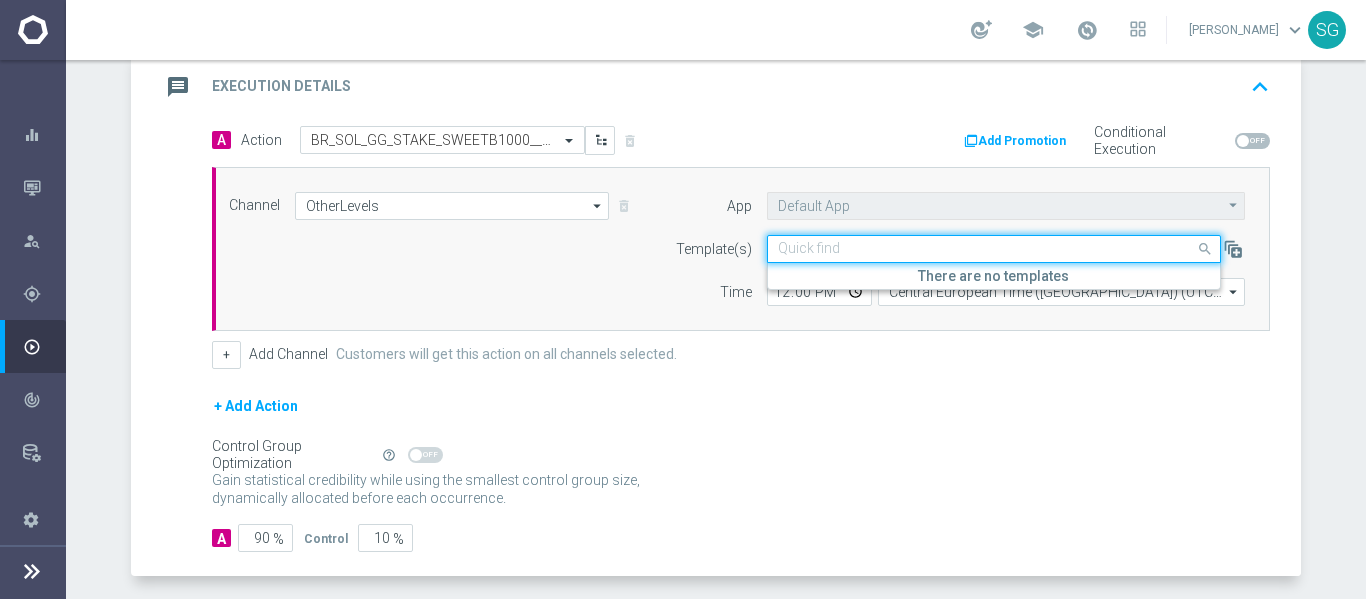 click 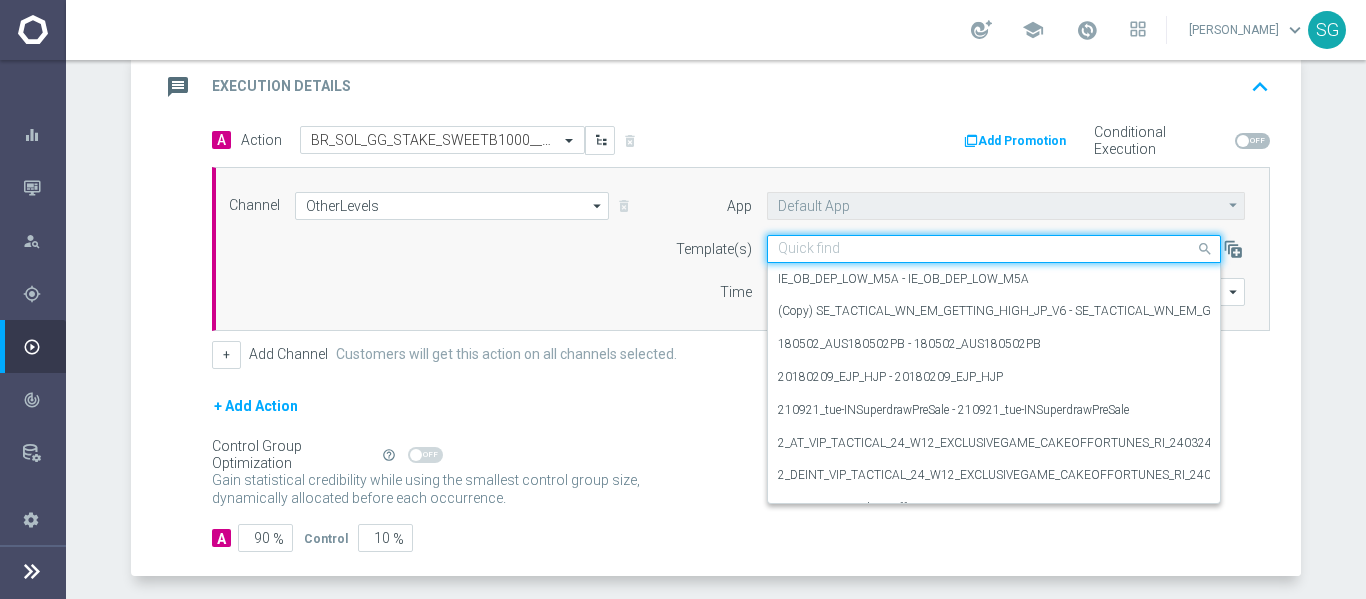 paste on "BR_SOL_GG_STAKE_SWEETB1000__NVIP_RI_TAC_GM" 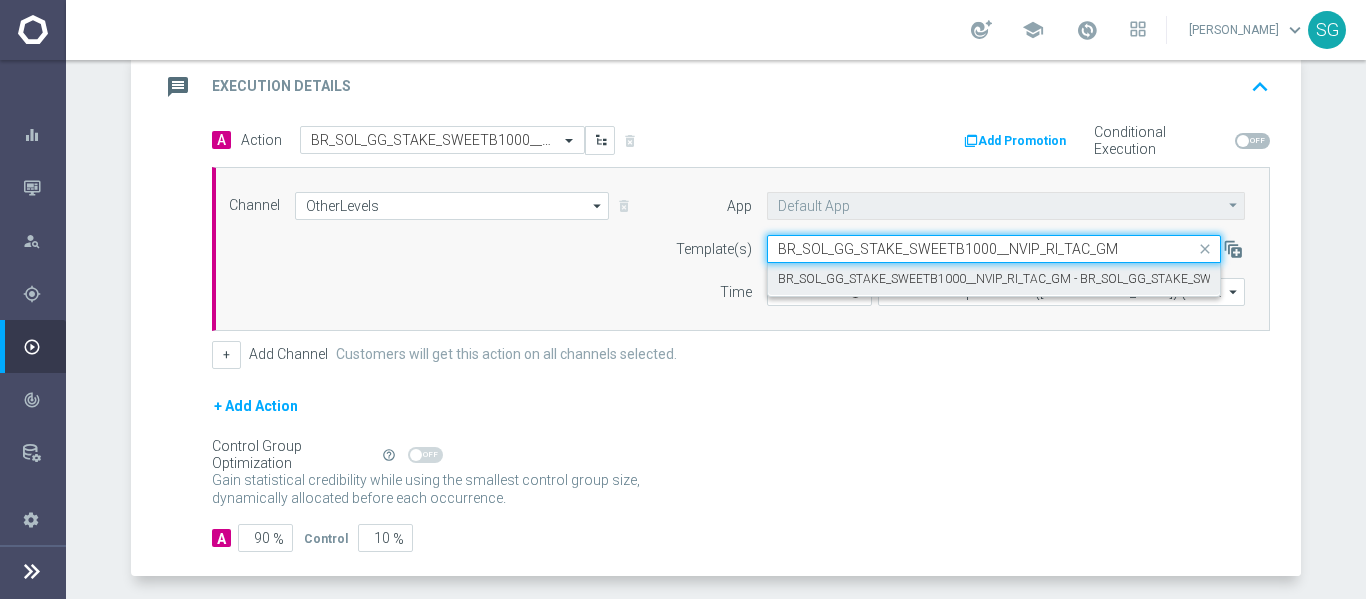 click on "BR_SOL_GG_STAKE_SWEETB1000__NVIP_RI_TAC_GM - BR_SOL_GG_STAKE_SWEETB1000__NVIP_RI_TAC_GM" at bounding box center [1075, 279] 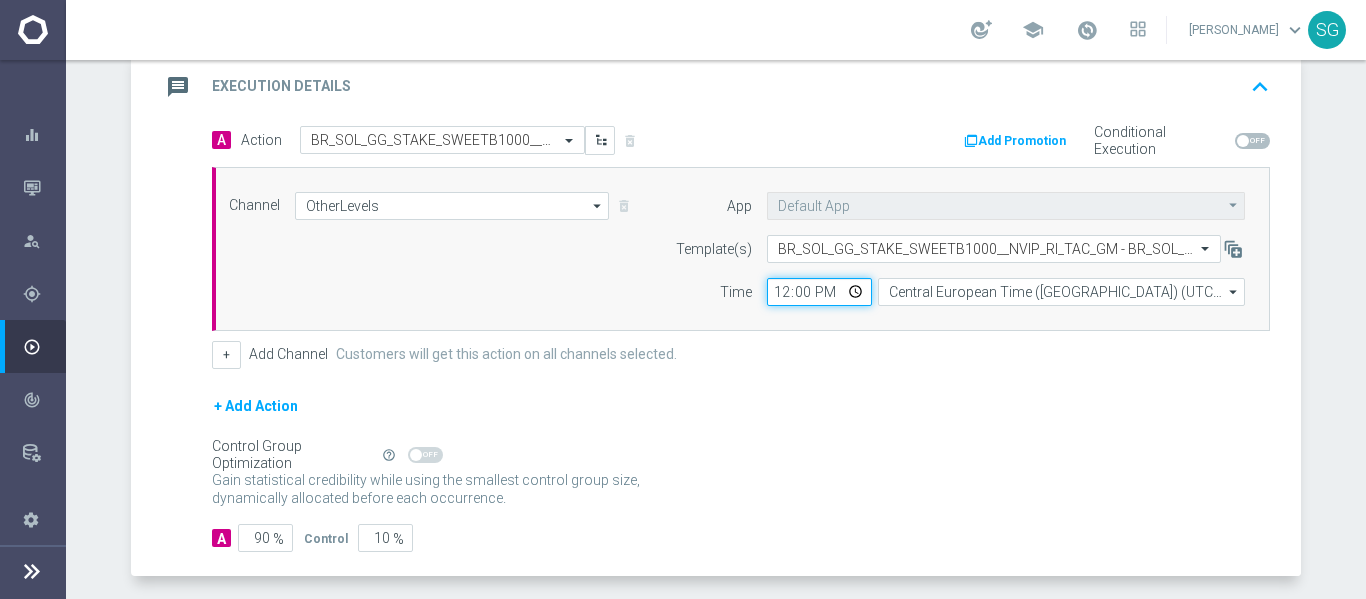 click on "12:00" 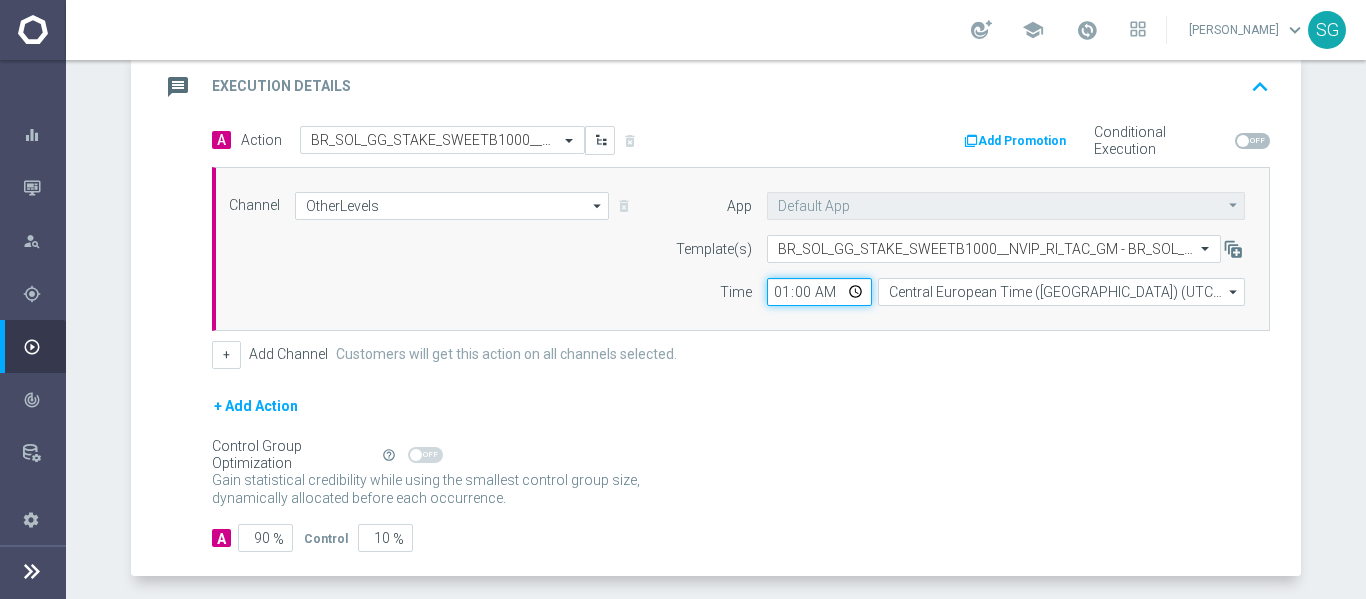 type on "14:00" 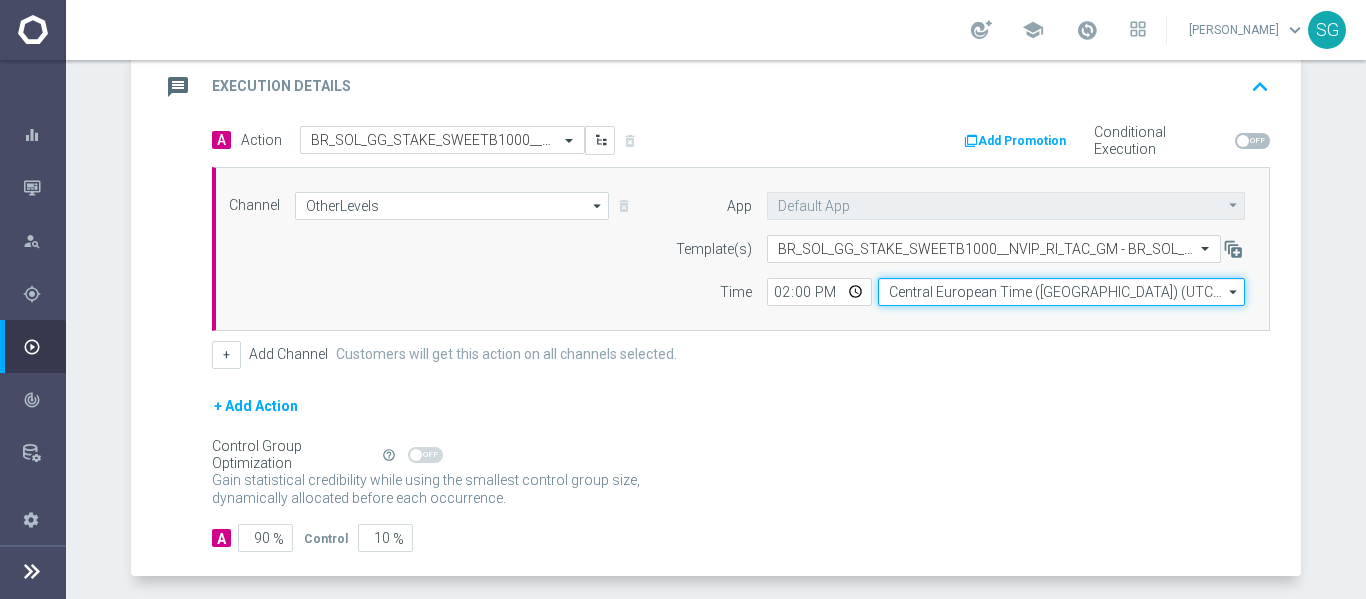 click on "Central European Time ([GEOGRAPHIC_DATA]) (UTC +02:00)" 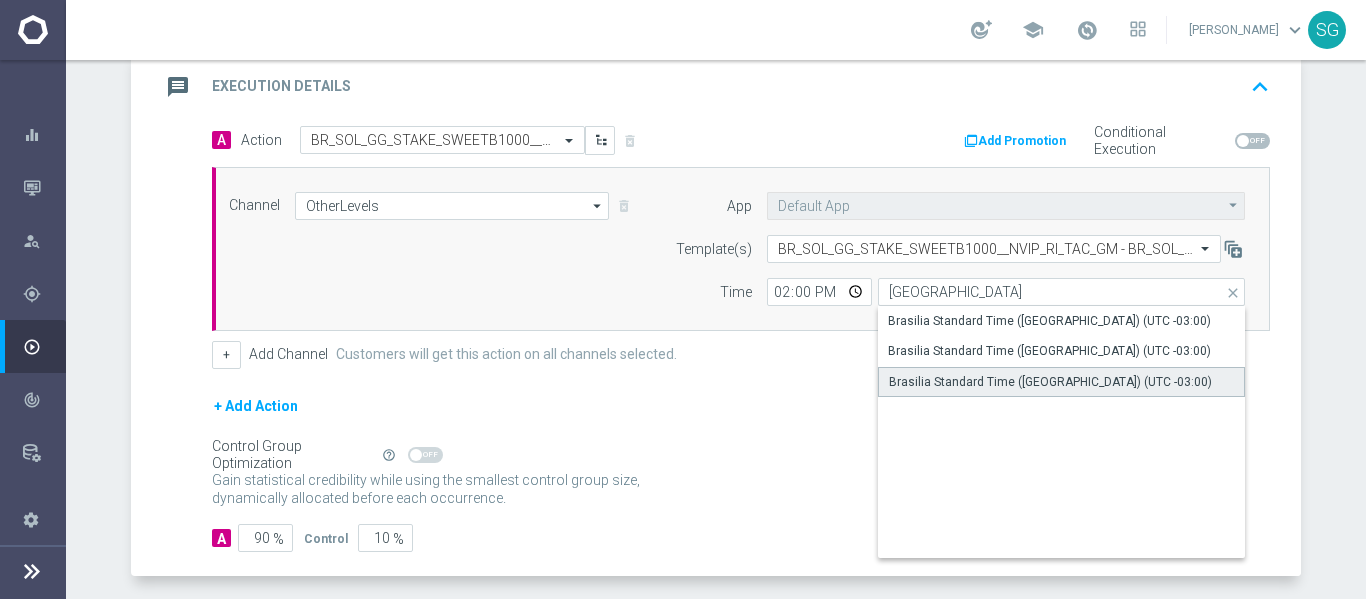 click on "Brasilia Standard Time ([GEOGRAPHIC_DATA]) (UTC -03:00)" 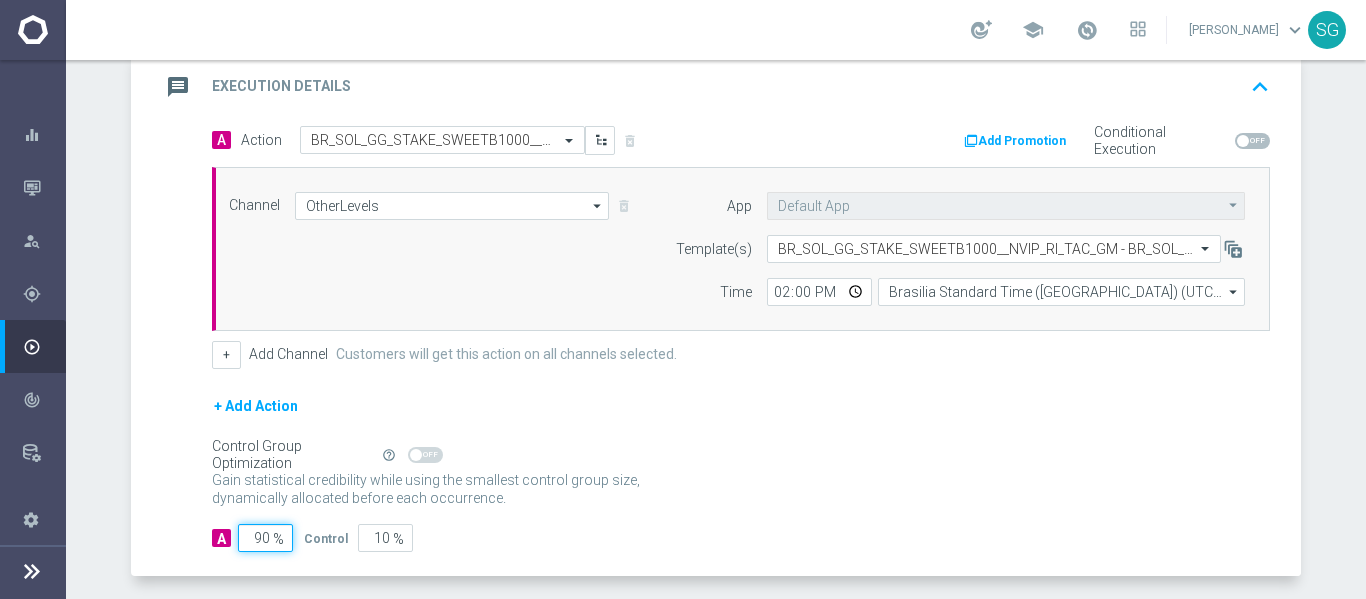 click on "90" 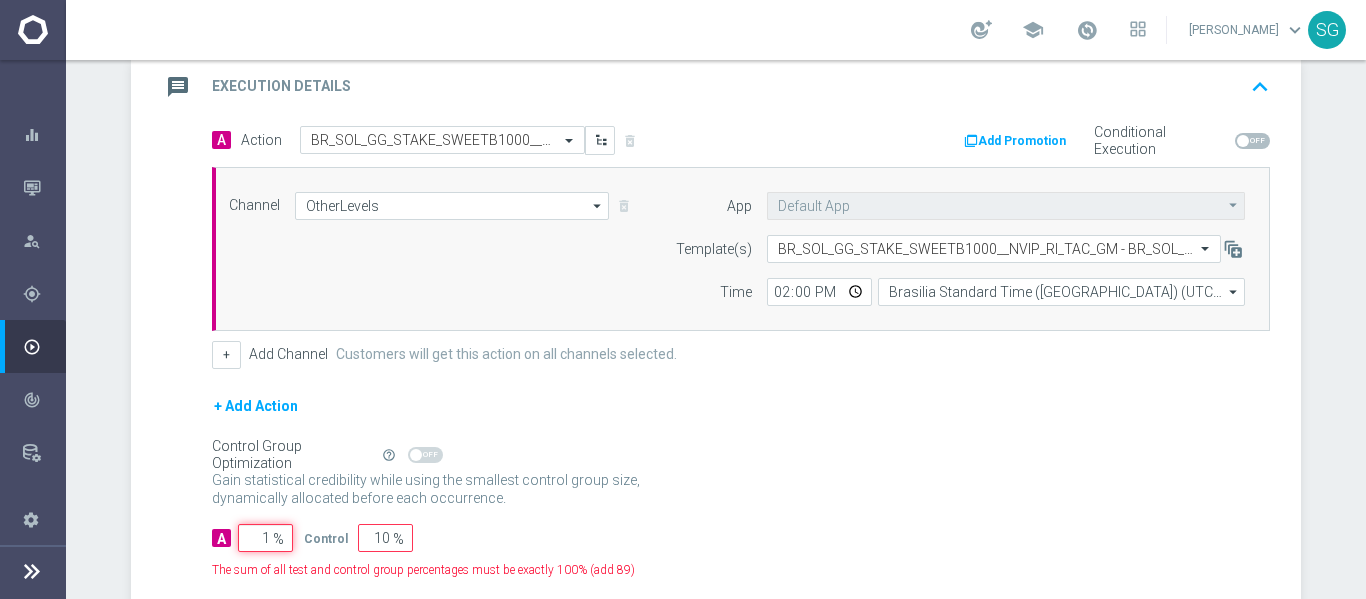 type on "99" 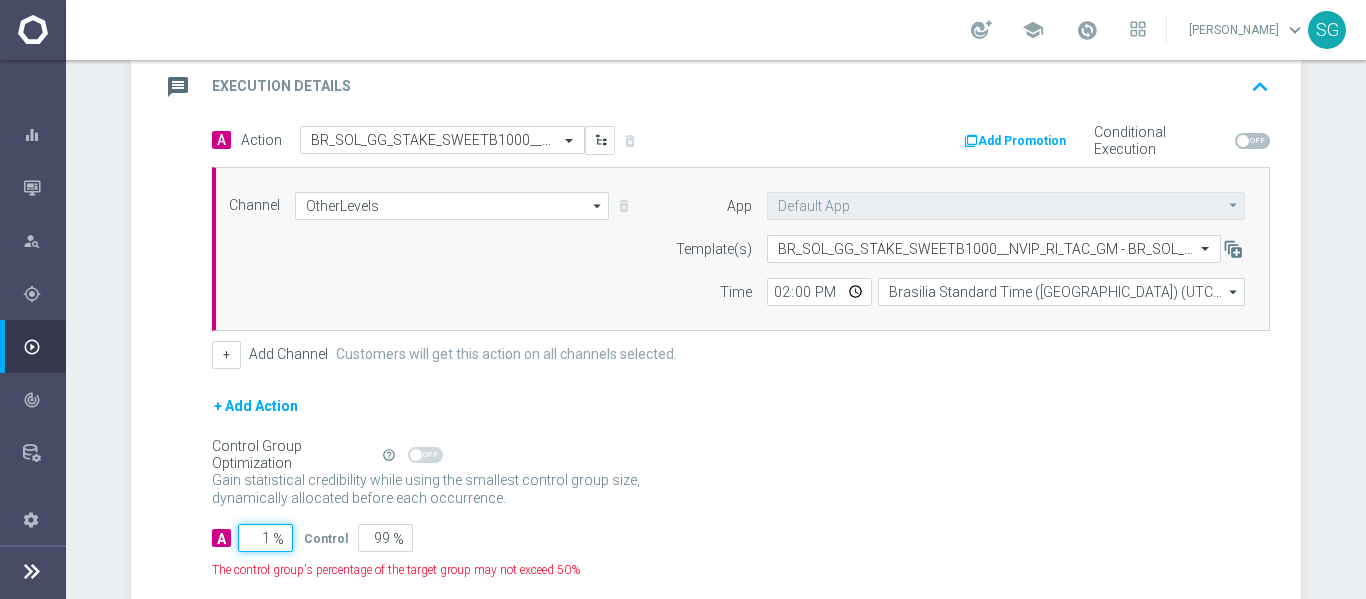 type on "10" 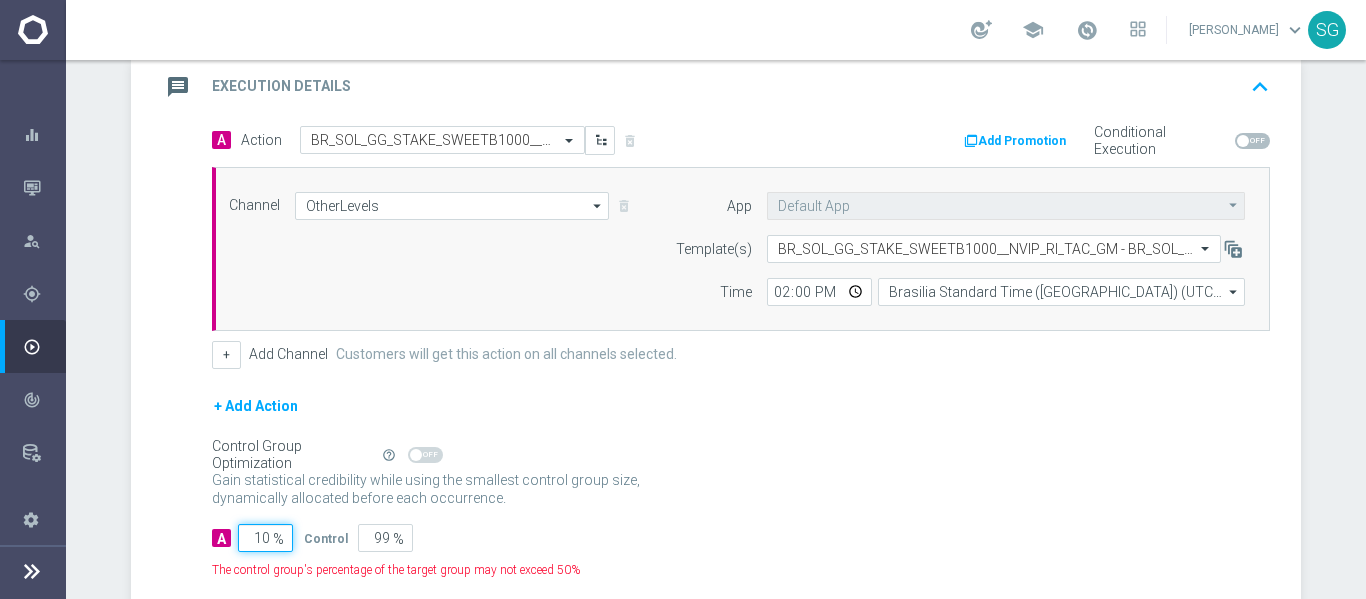 type on "90" 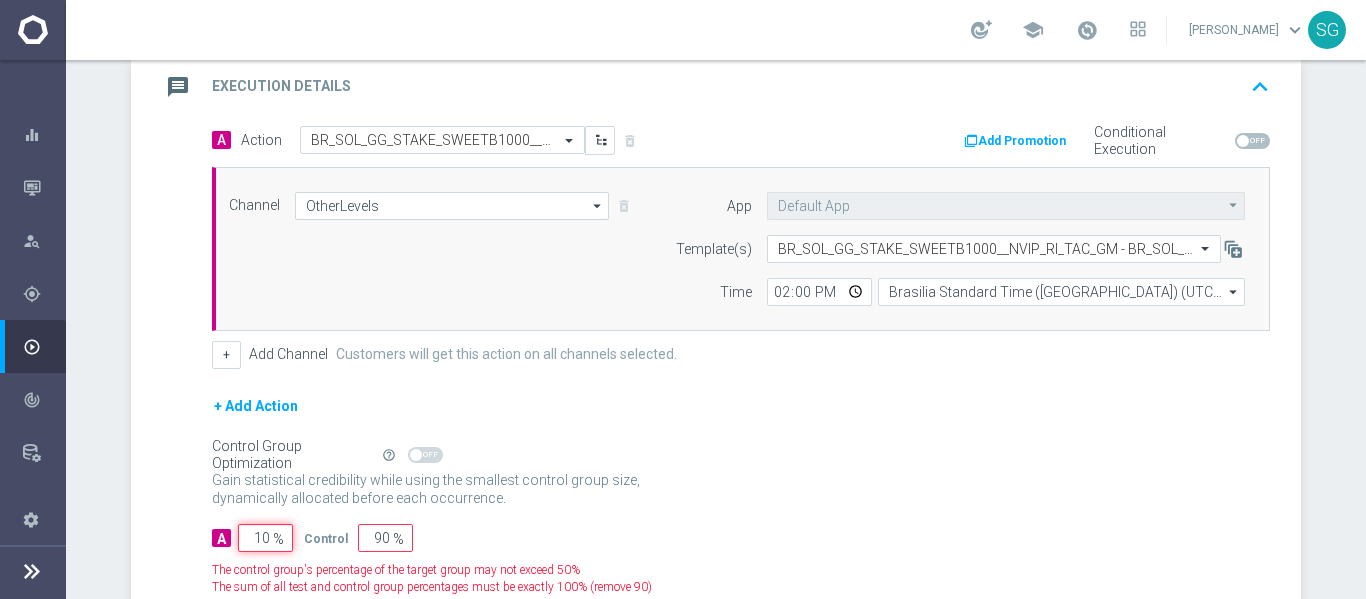 type on "100" 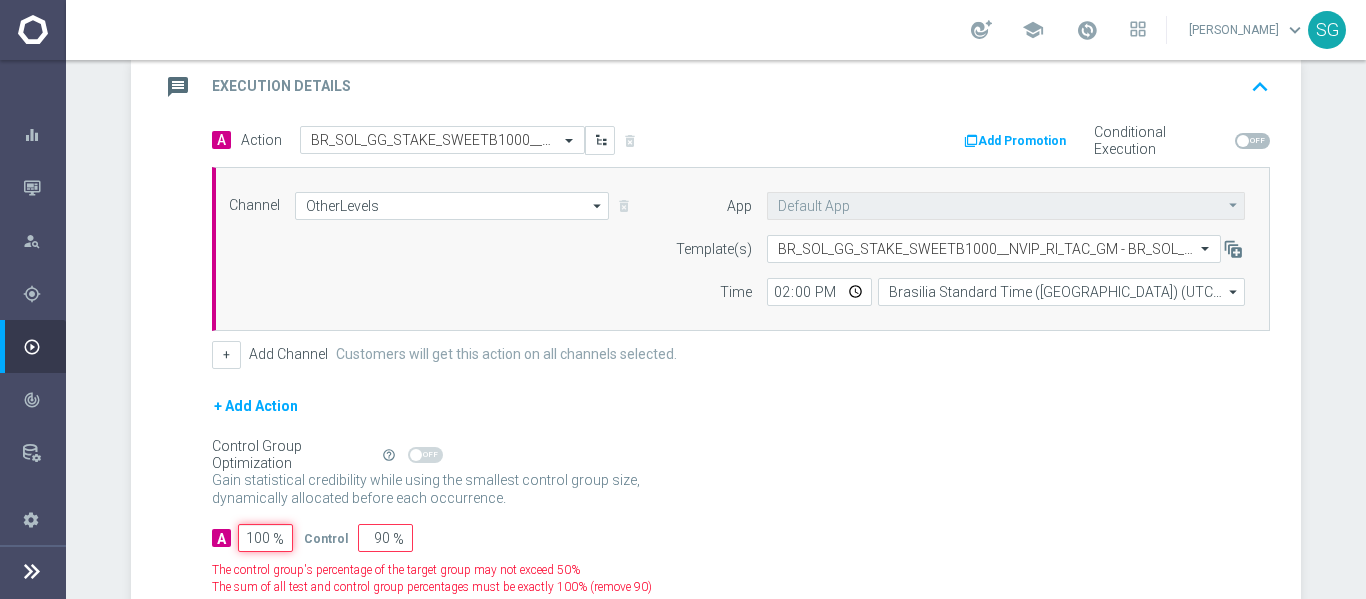 type on "0" 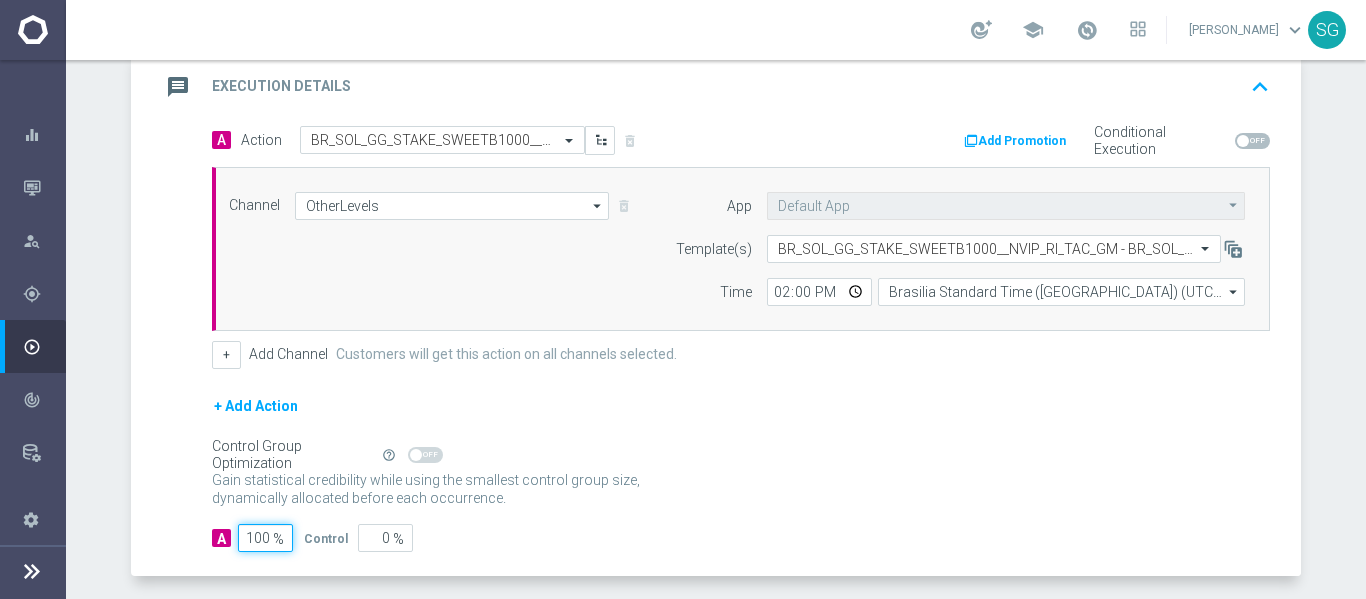 type on "100" 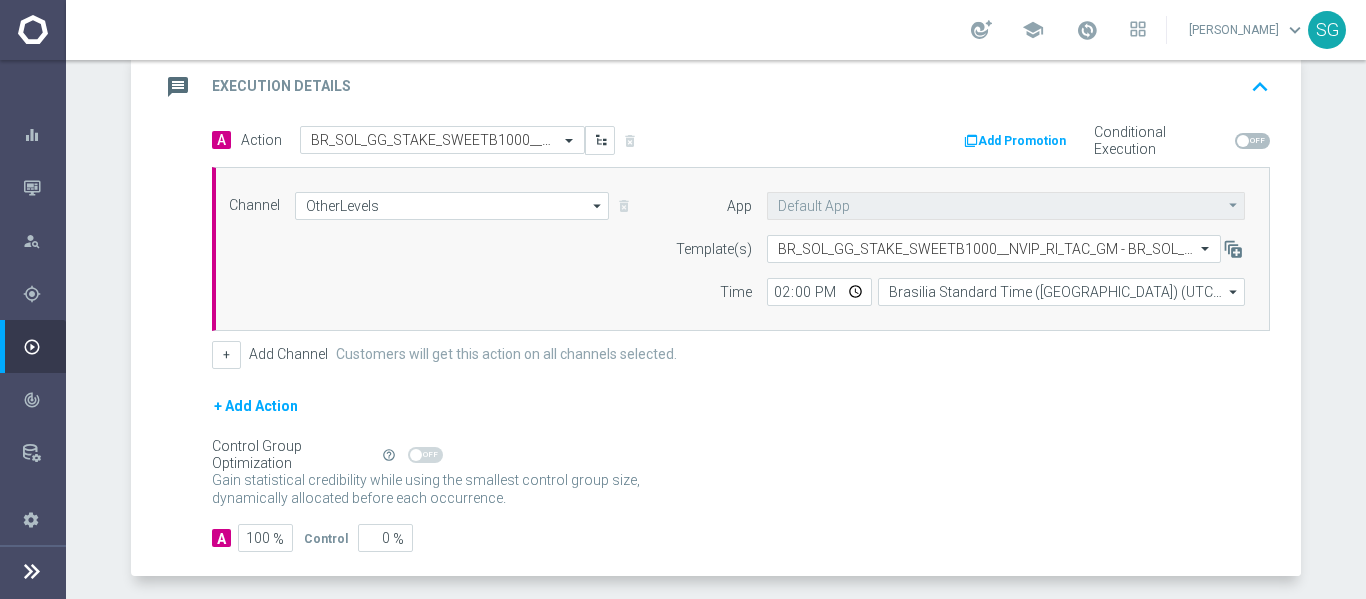 click on "Execution Details" 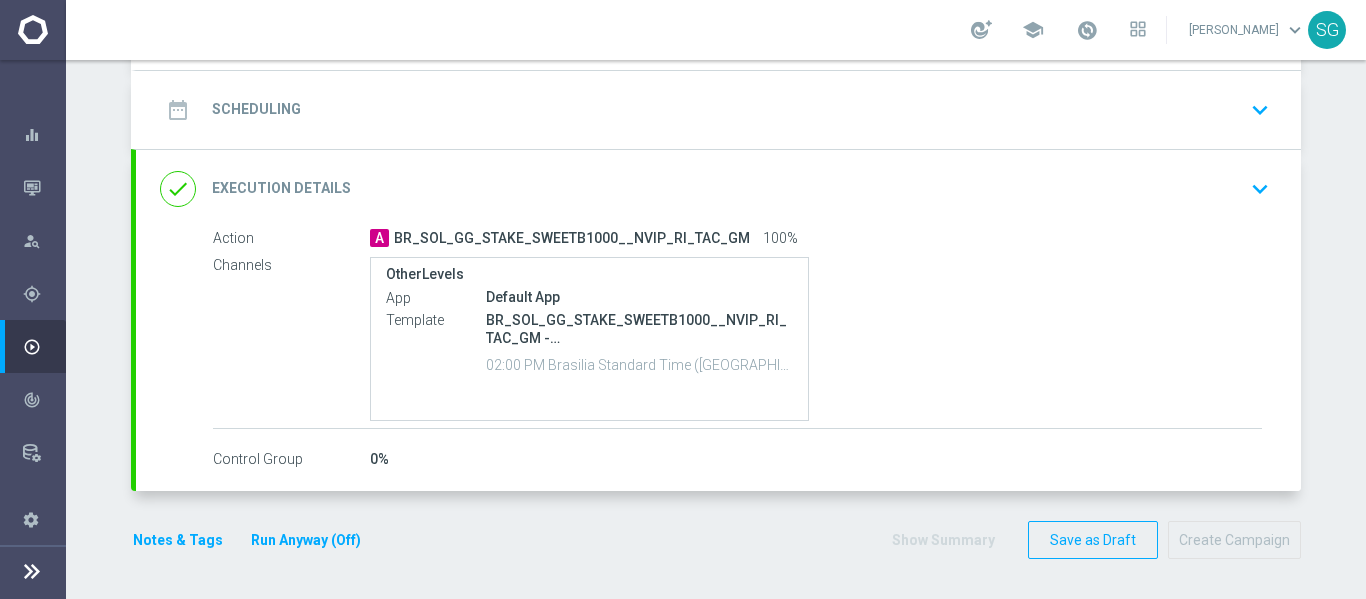 scroll, scrollTop: 187, scrollLeft: 0, axis: vertical 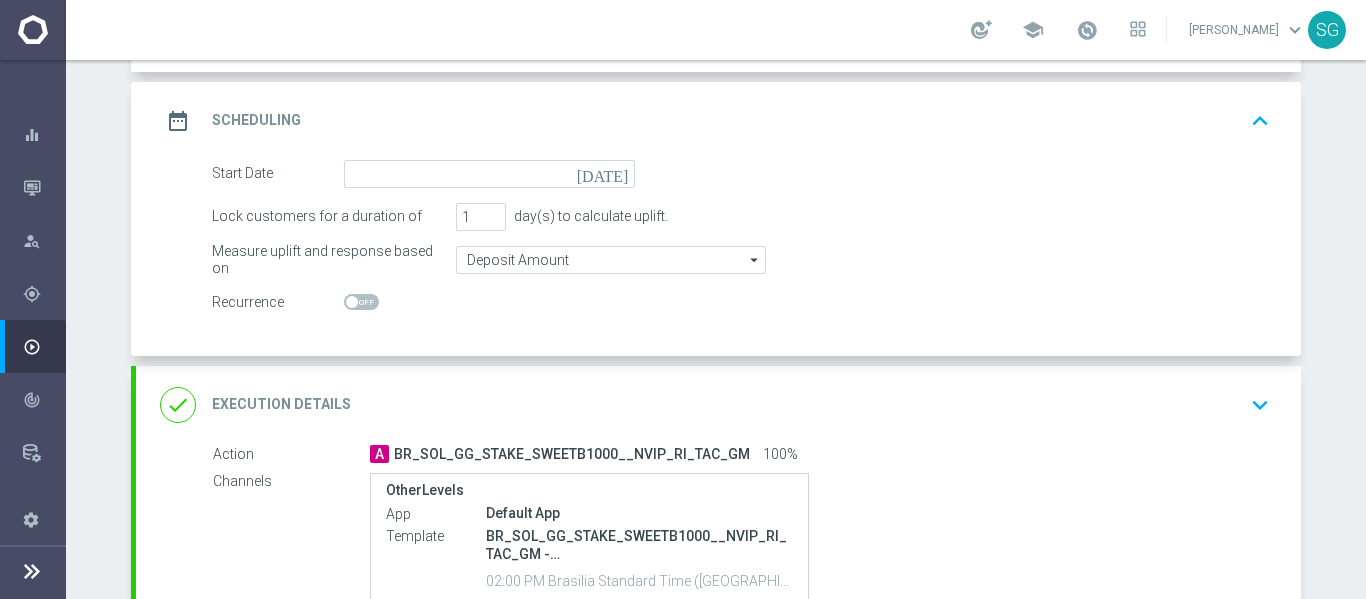 click on "[DATE]" 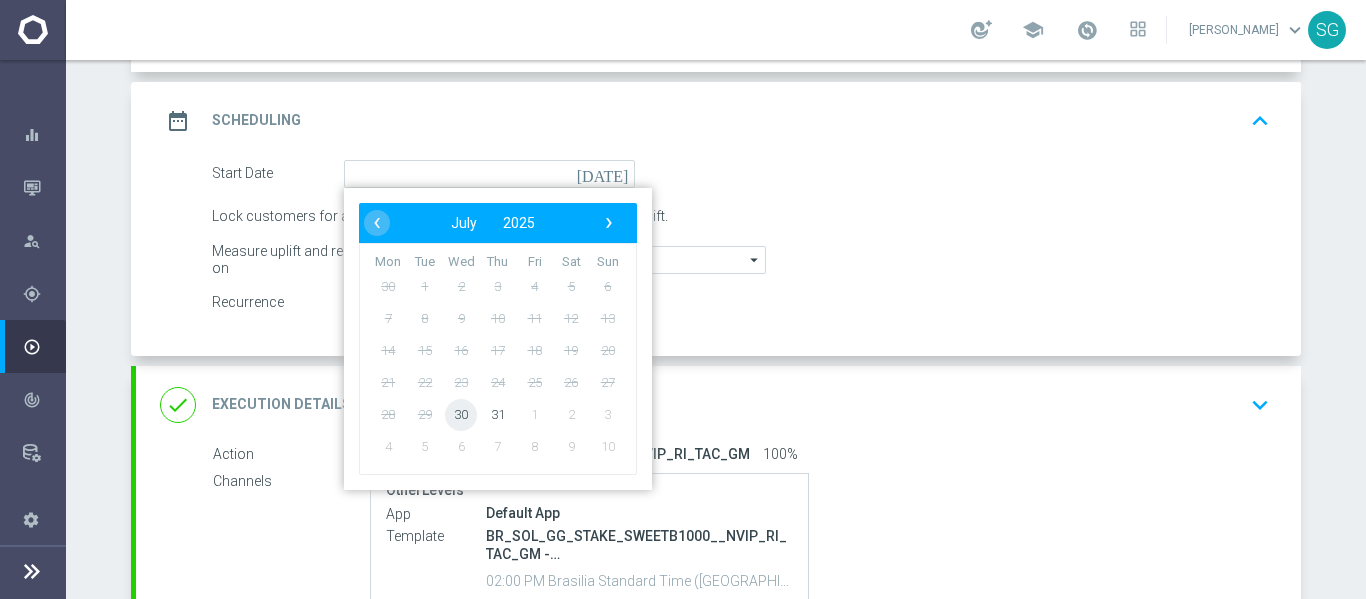 click on "30" 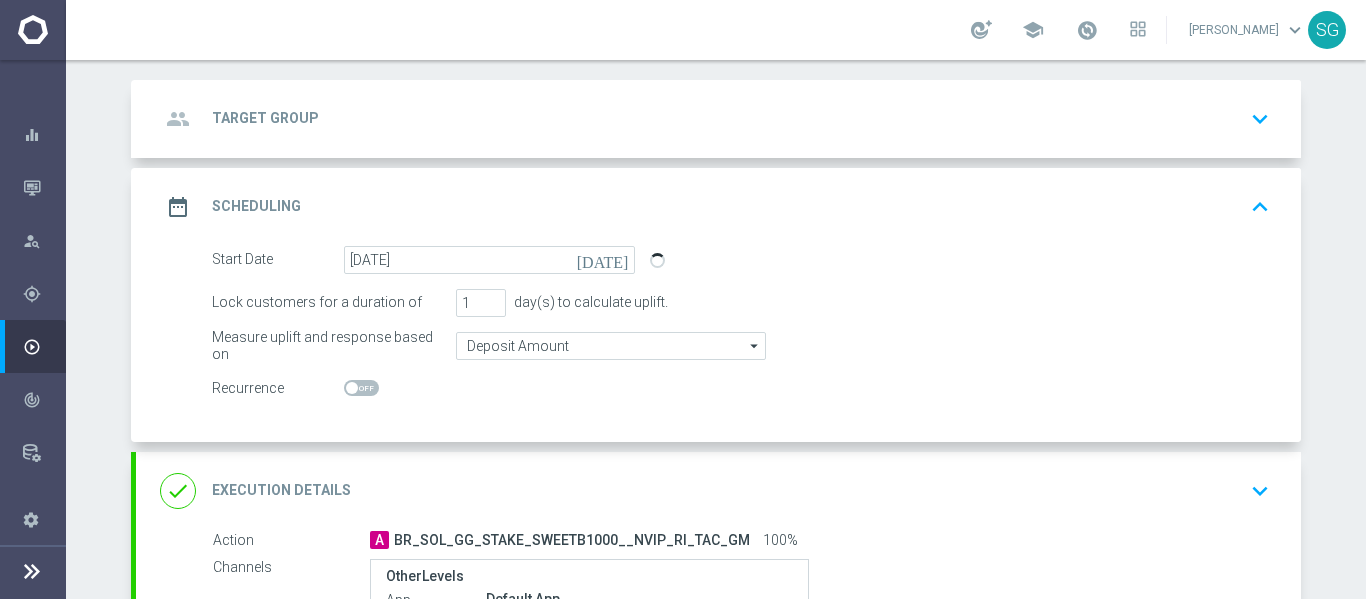 scroll, scrollTop: 92, scrollLeft: 0, axis: vertical 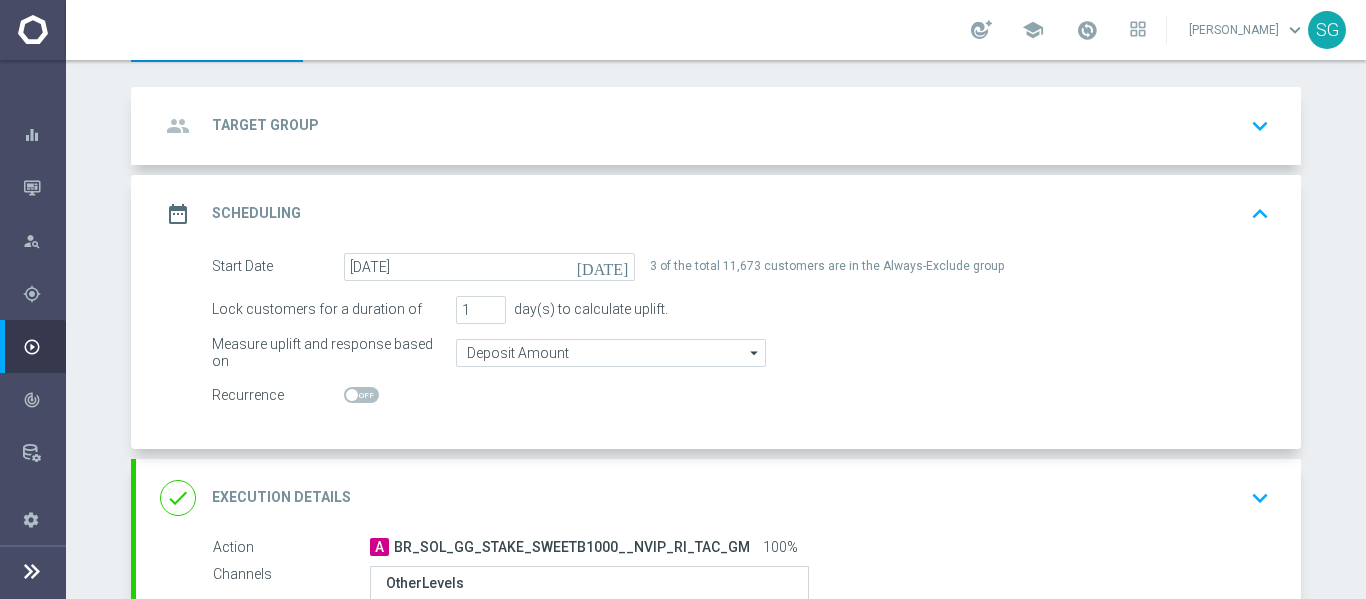 click on "group
Target Group
keyboard_arrow_down" 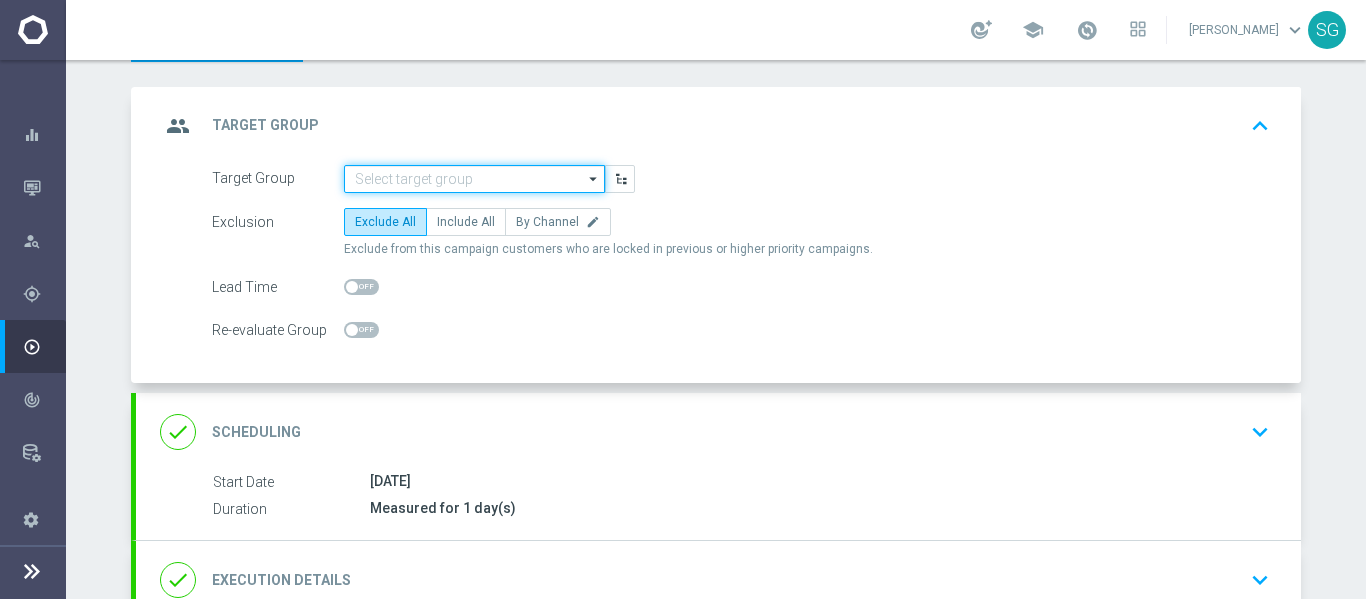 click 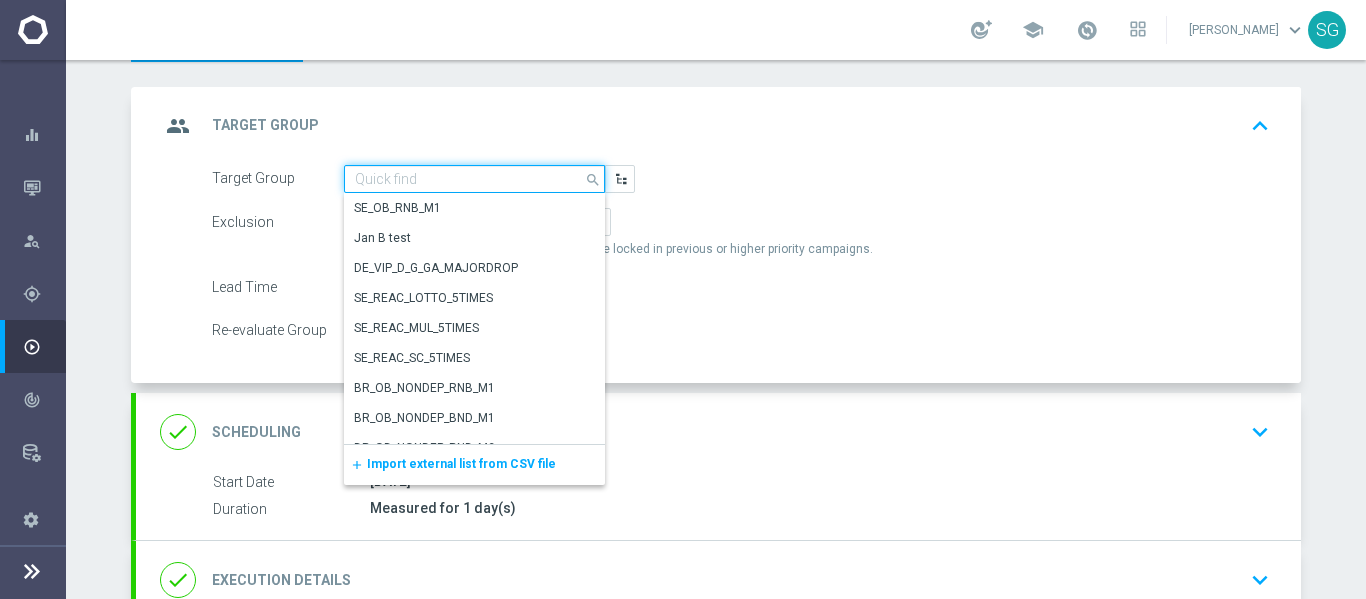 paste on "BR_SOL__DEPOSITORS__ALL_EMA_TAC_GM_RI" 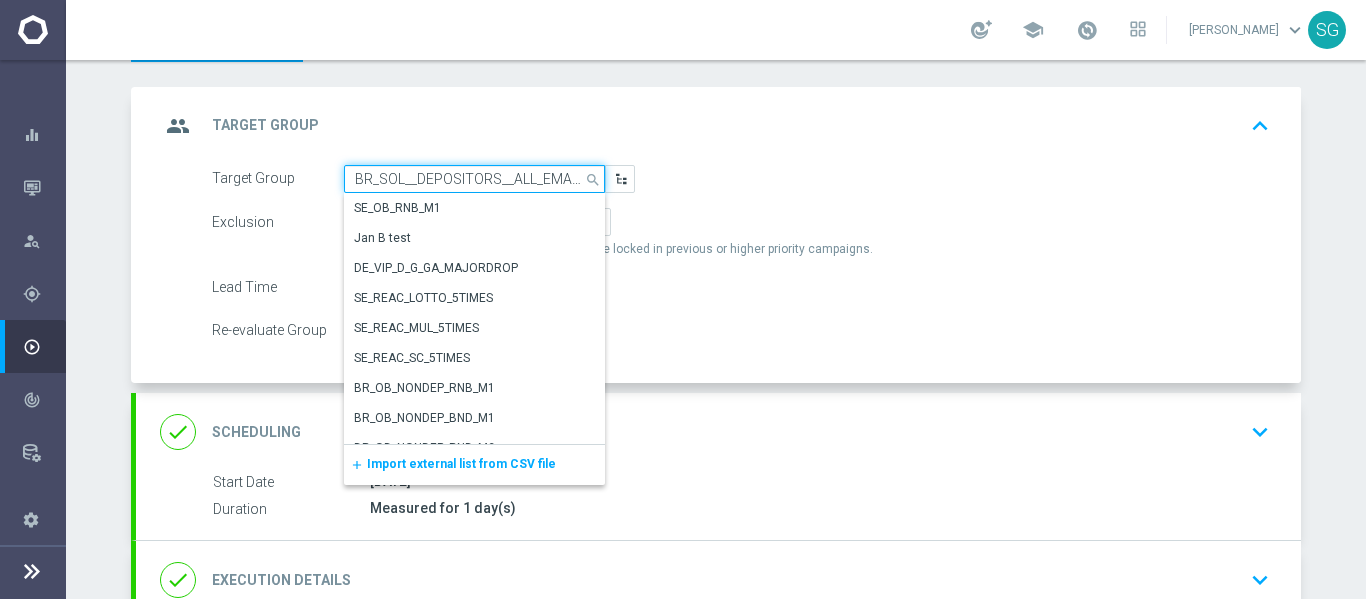 scroll, scrollTop: 0, scrollLeft: 62, axis: horizontal 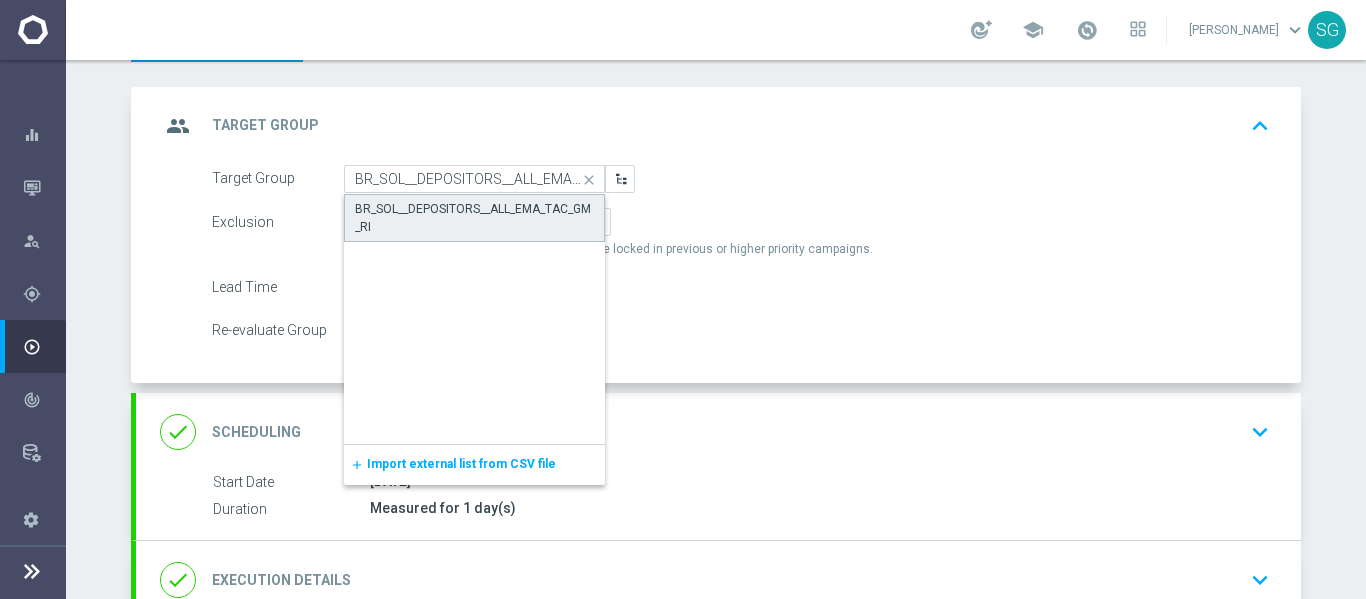 click on "BR_SOL__DEPOSITORS__ALL_EMA_TAC_GM_RI" 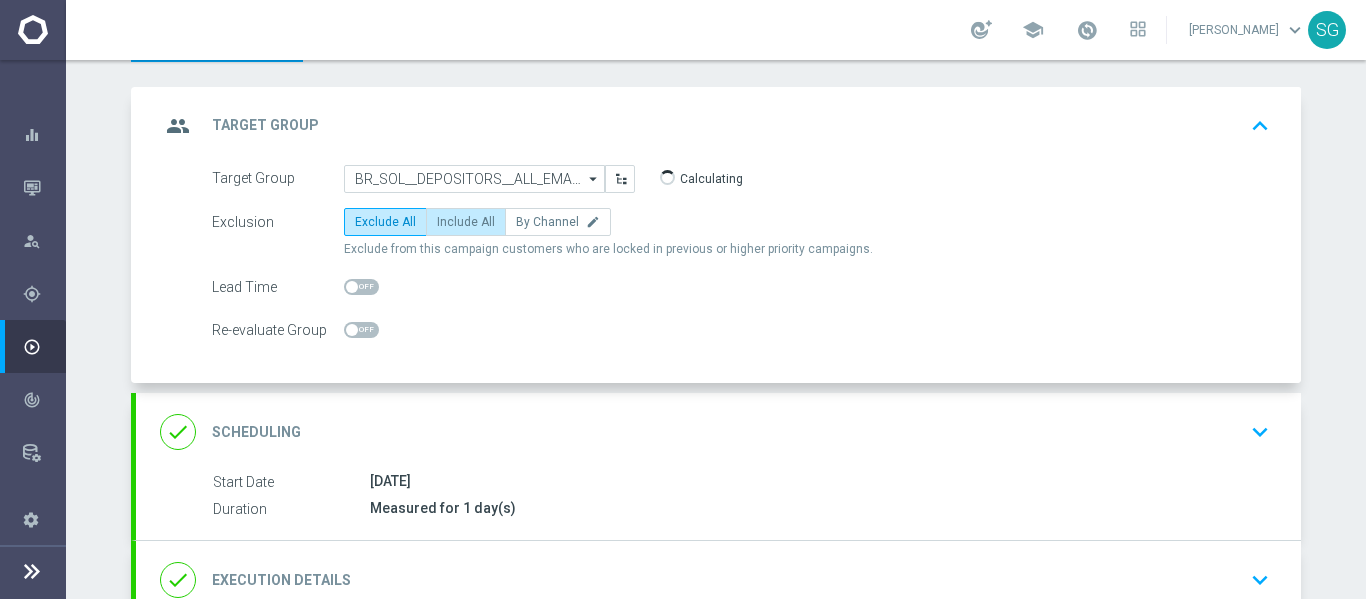 click on "Include All" 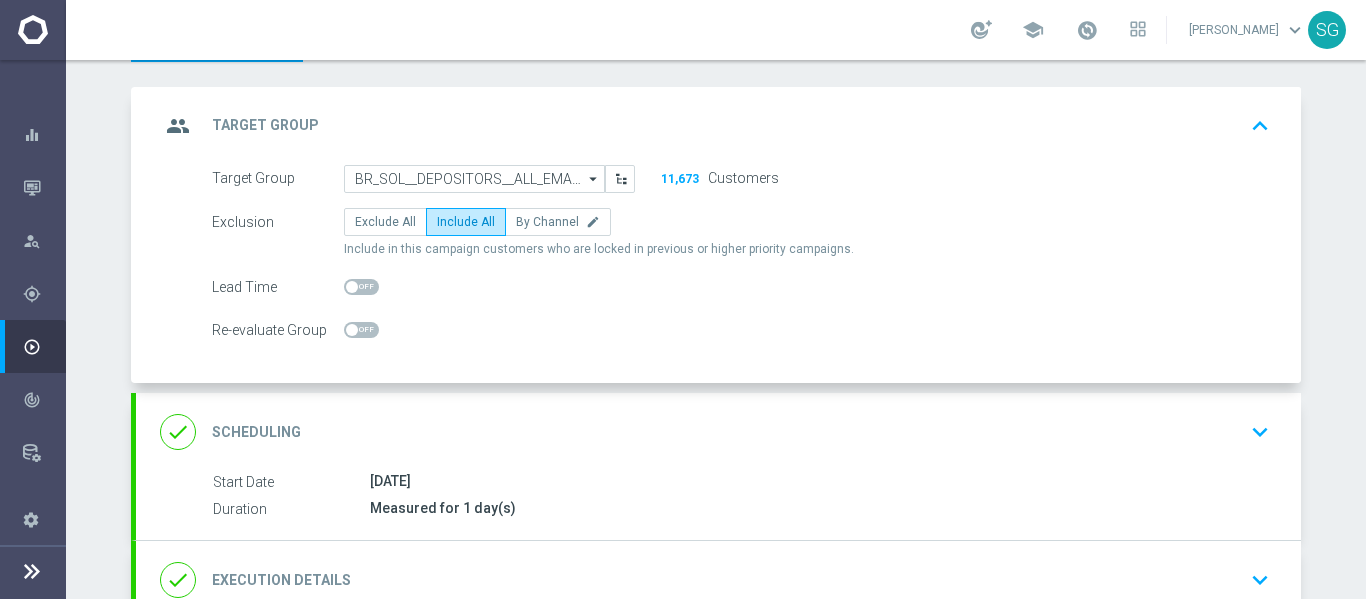 click on "group
Target Group
keyboard_arrow_up" 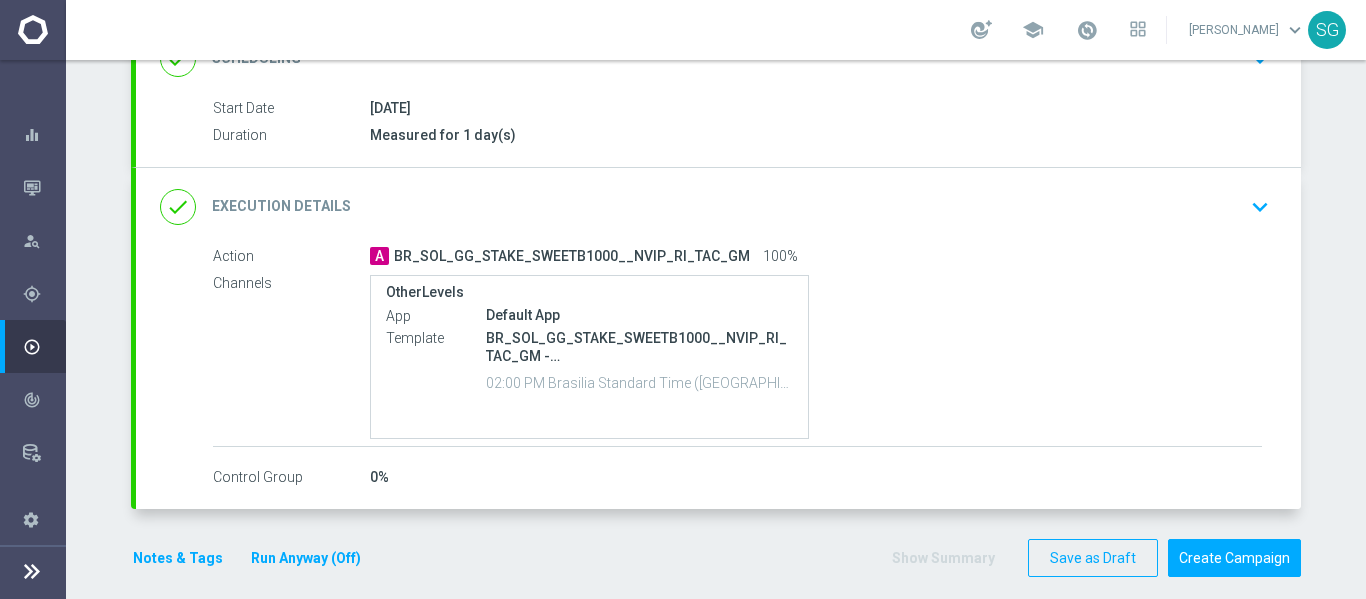 scroll, scrollTop: 325, scrollLeft: 0, axis: vertical 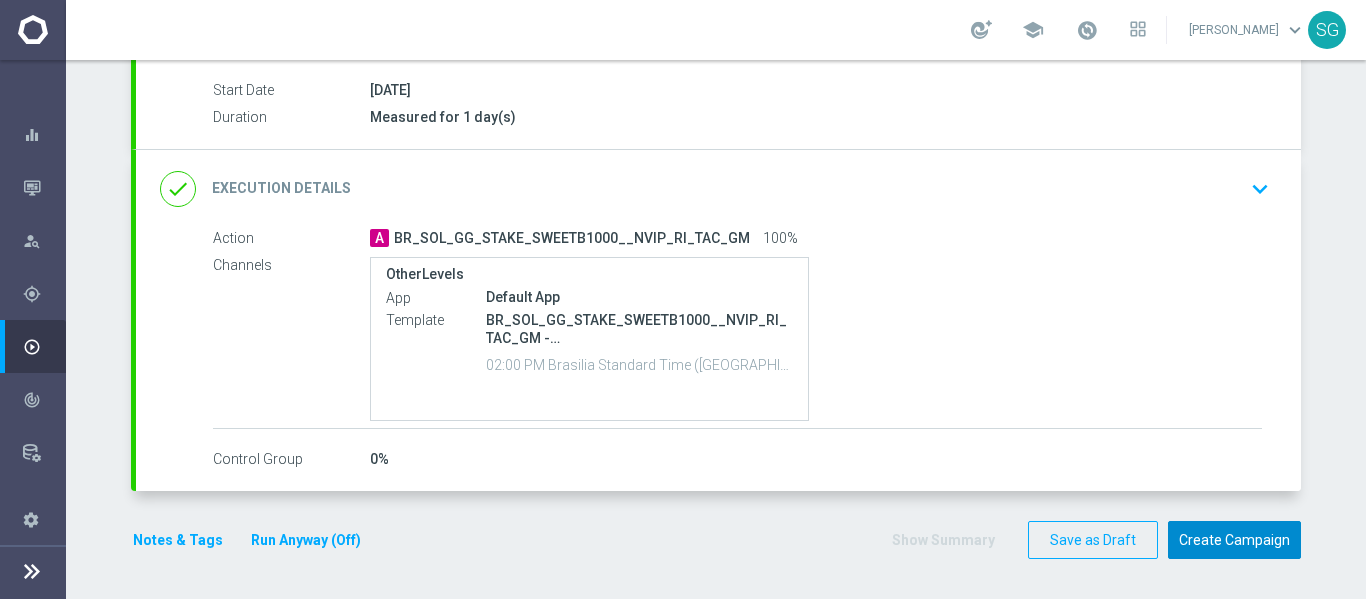 click on "Create Campaign" 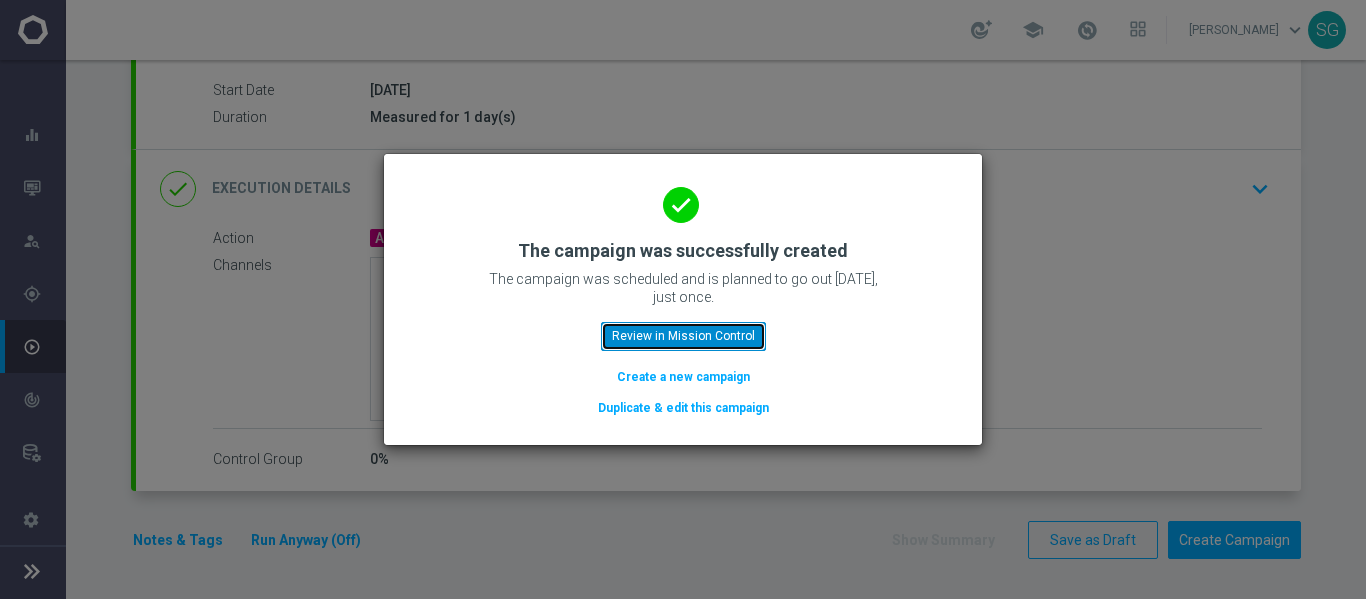 click on "Review in Mission Control" 